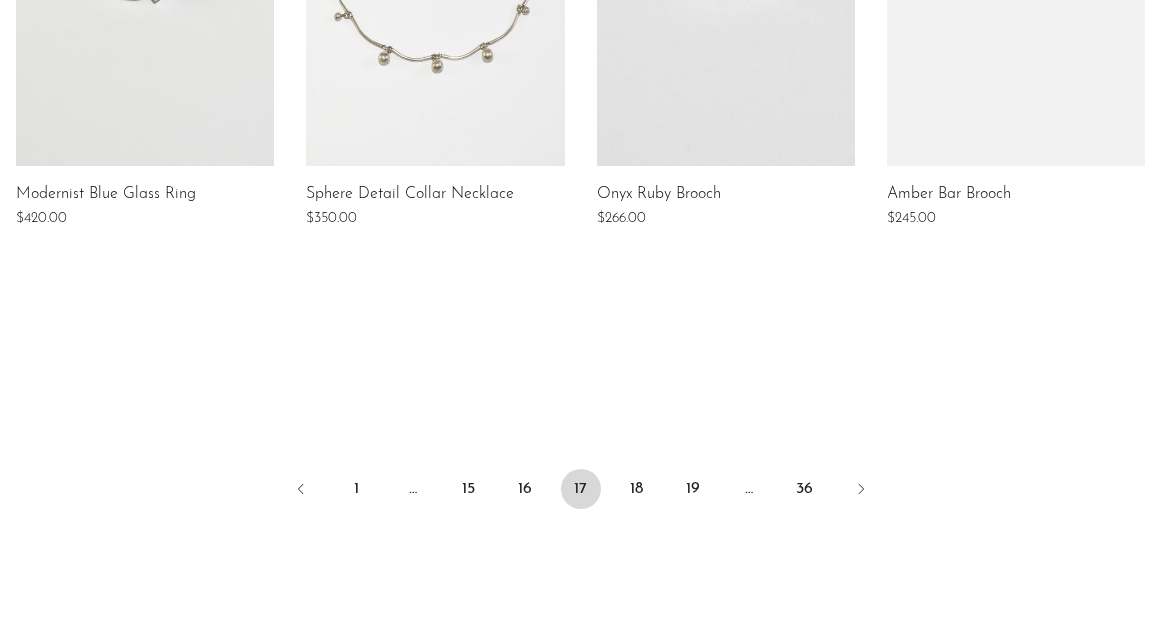 scroll, scrollTop: 1669, scrollLeft: 0, axis: vertical 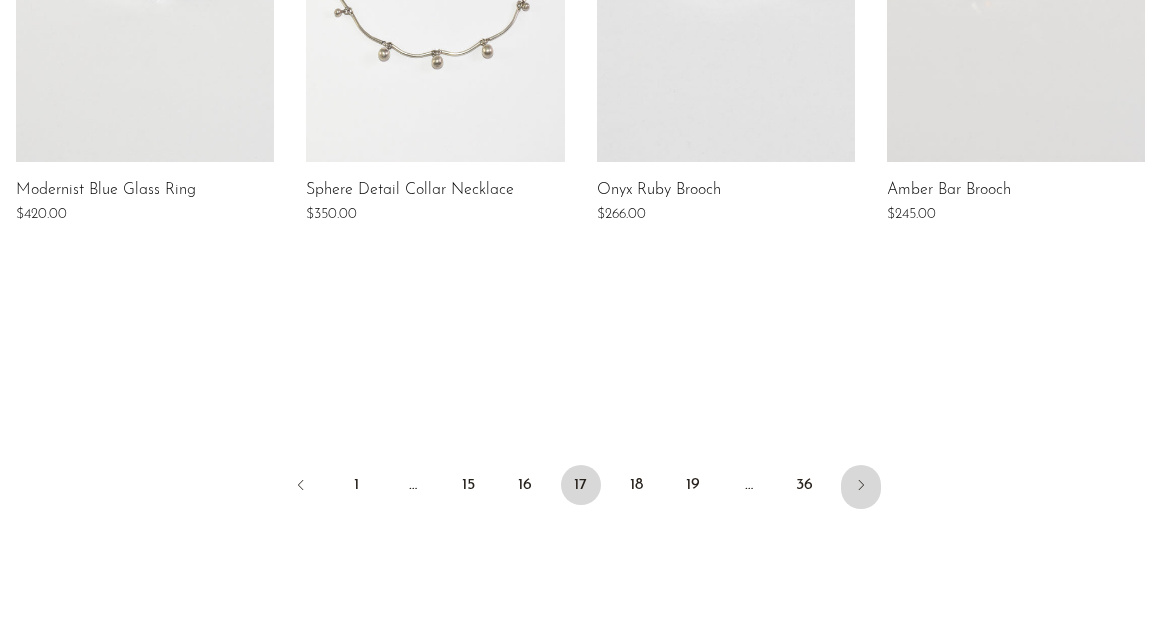 click 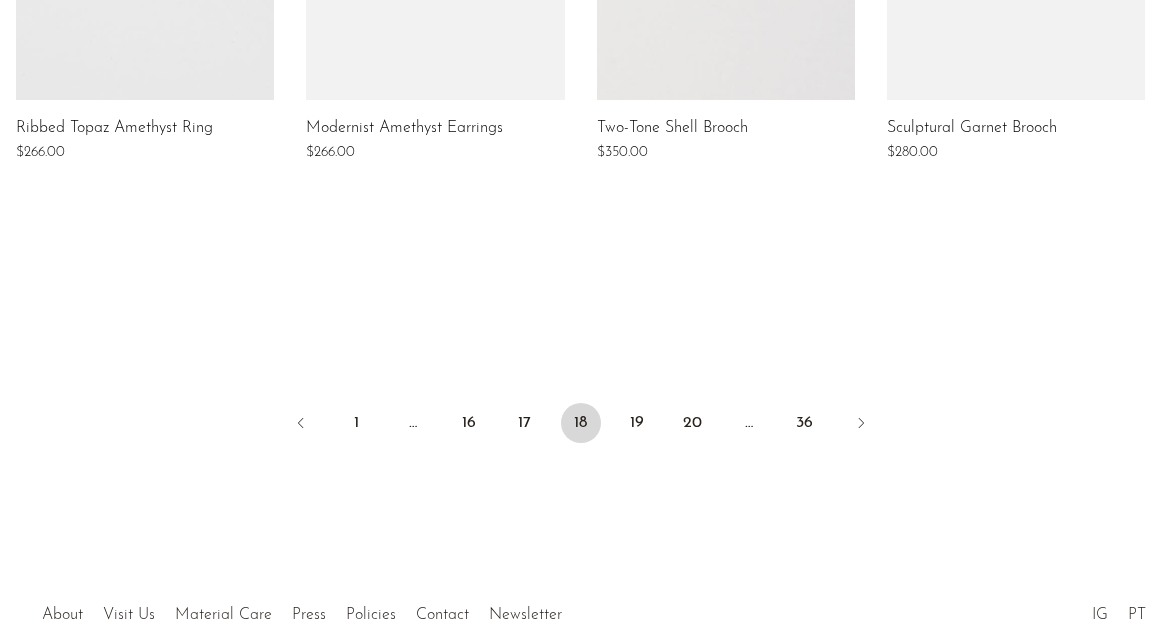 scroll, scrollTop: 1768, scrollLeft: 0, axis: vertical 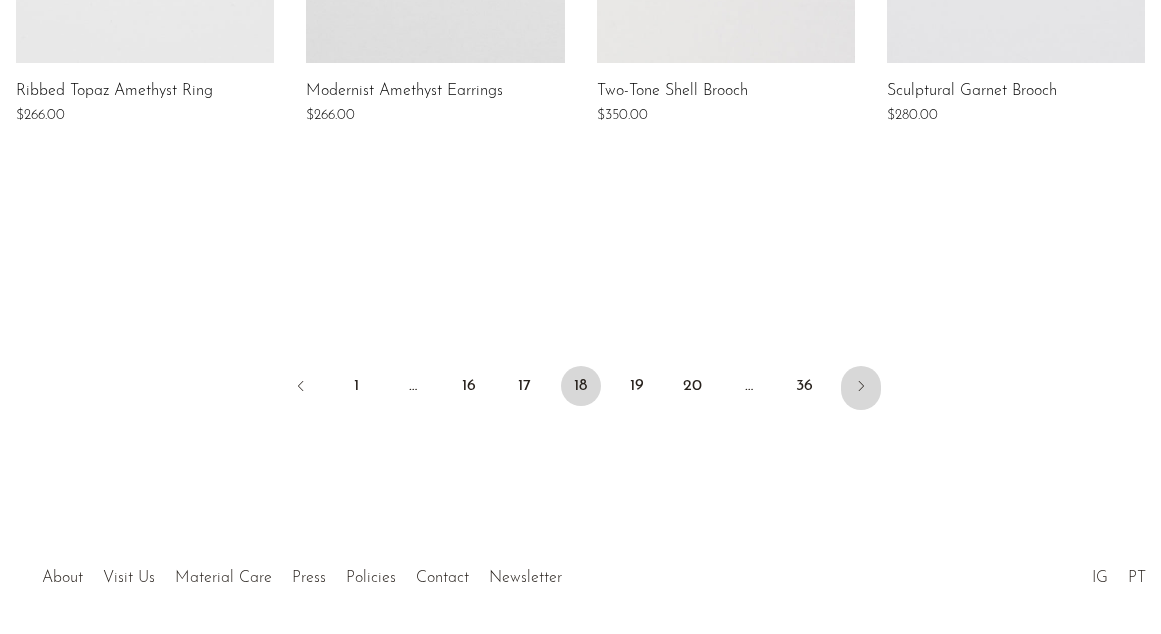 click 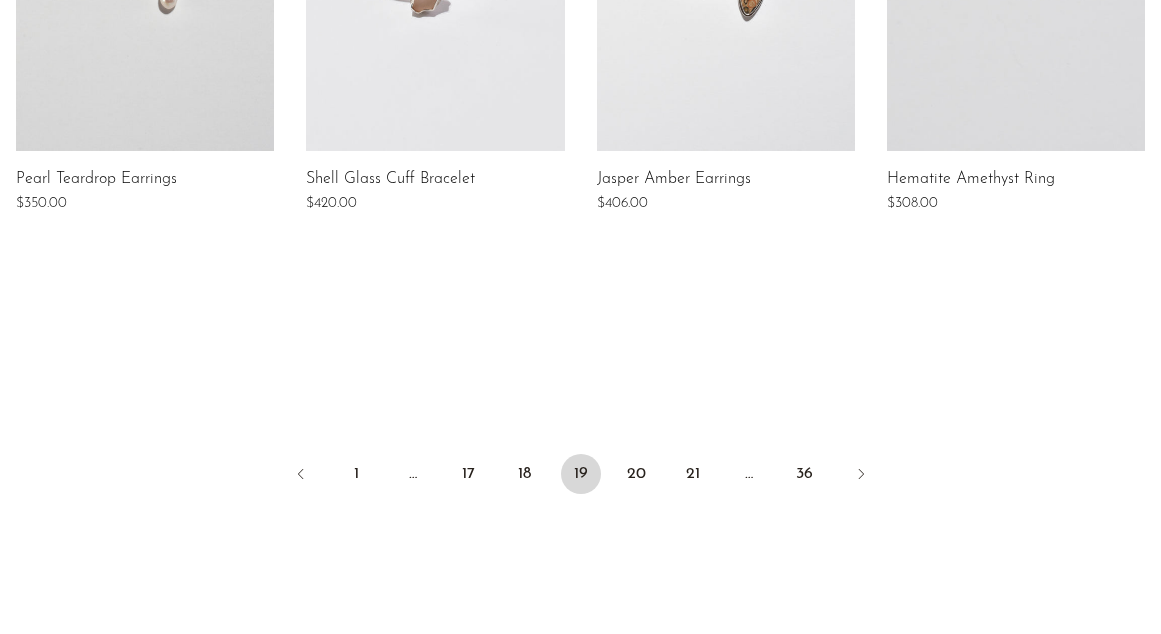 scroll, scrollTop: 1774, scrollLeft: 0, axis: vertical 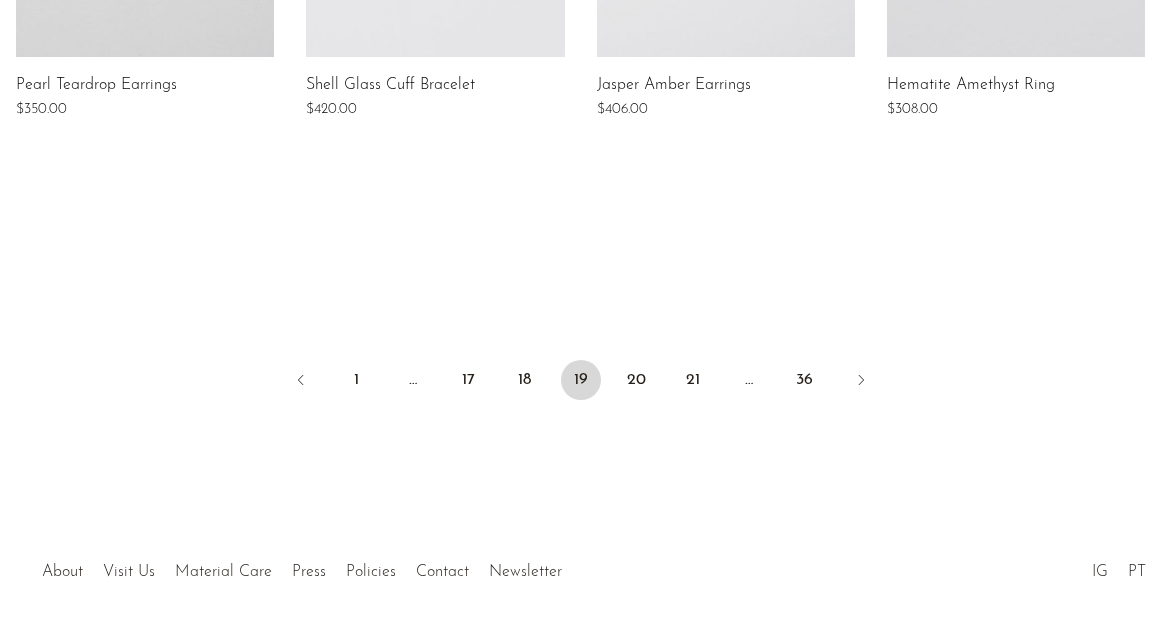 click 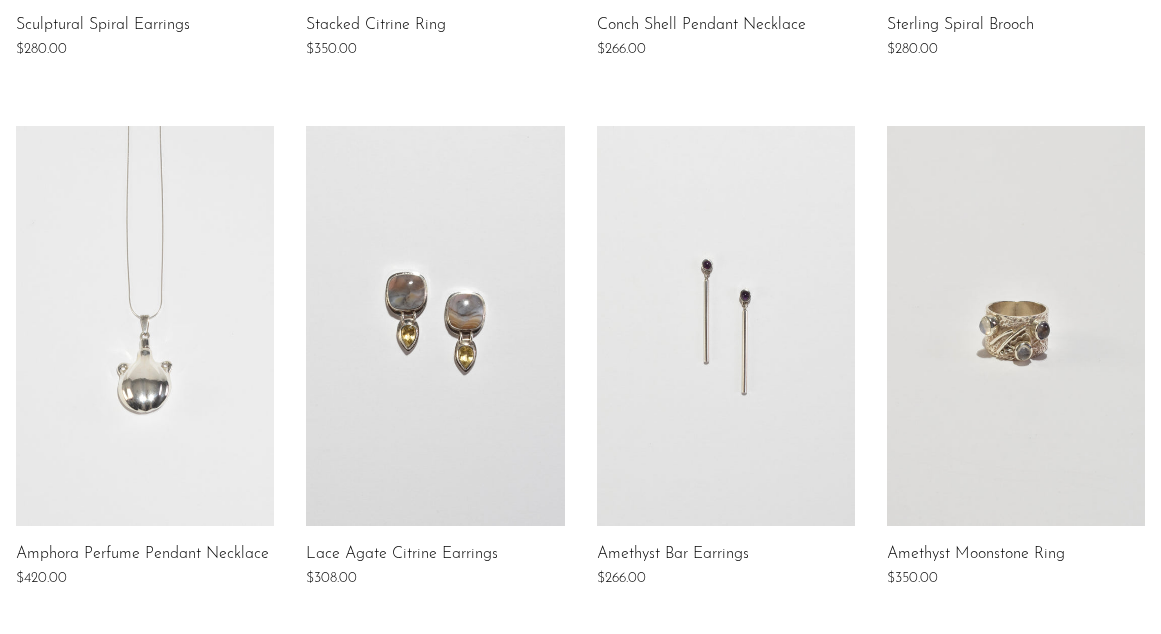 scroll, scrollTop: 1308, scrollLeft: 0, axis: vertical 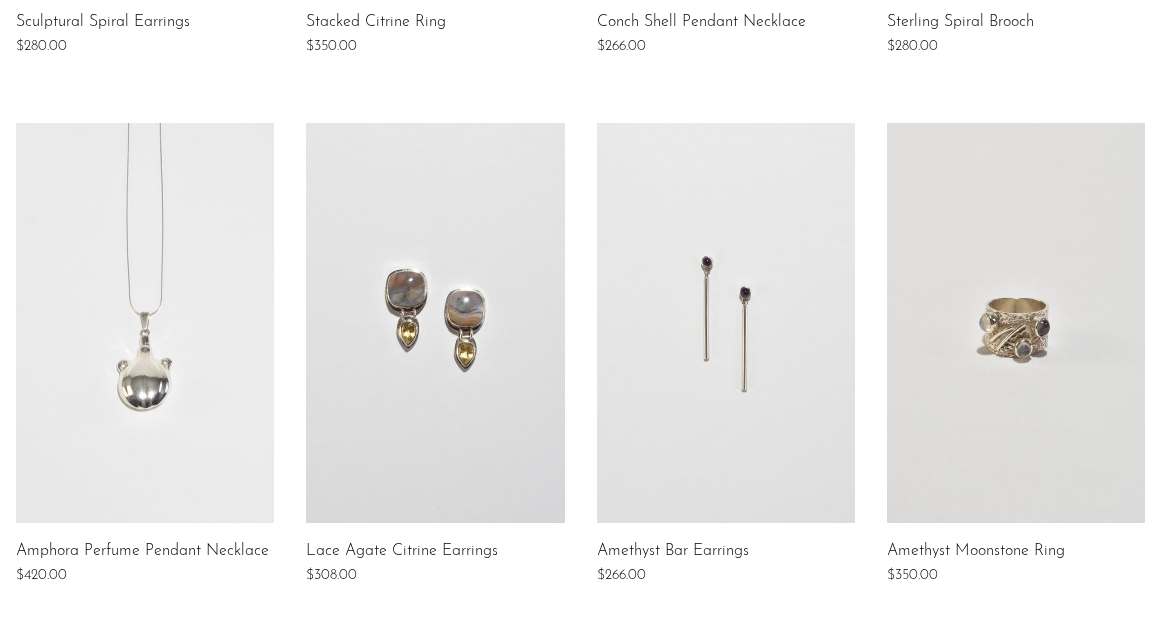 click at bounding box center [145, 323] 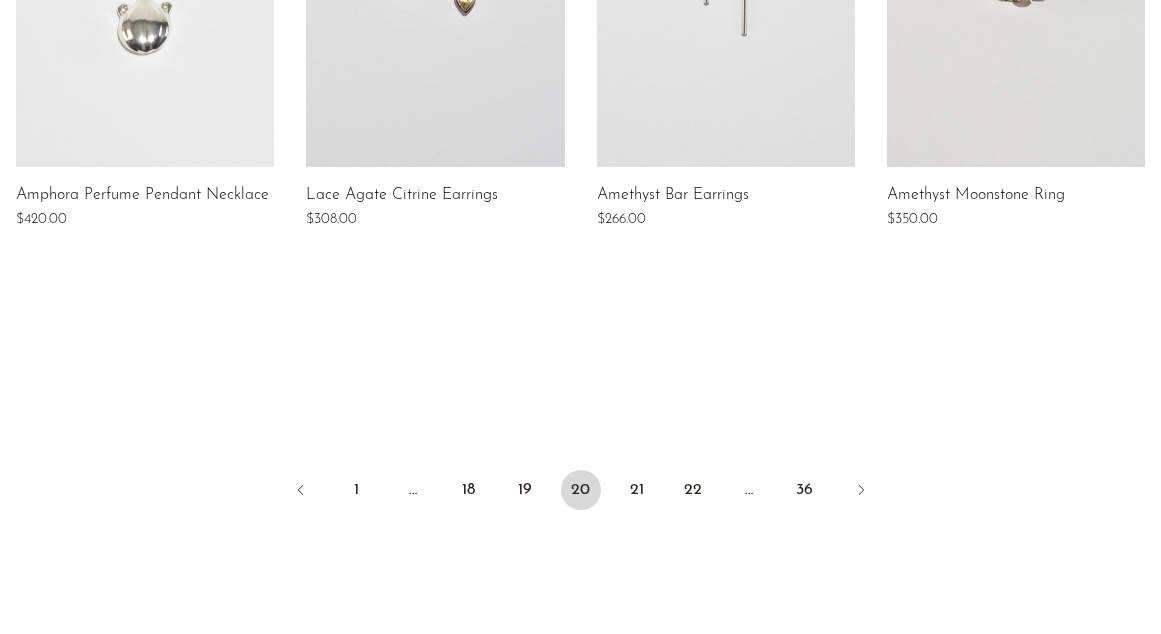 scroll, scrollTop: 1733, scrollLeft: 0, axis: vertical 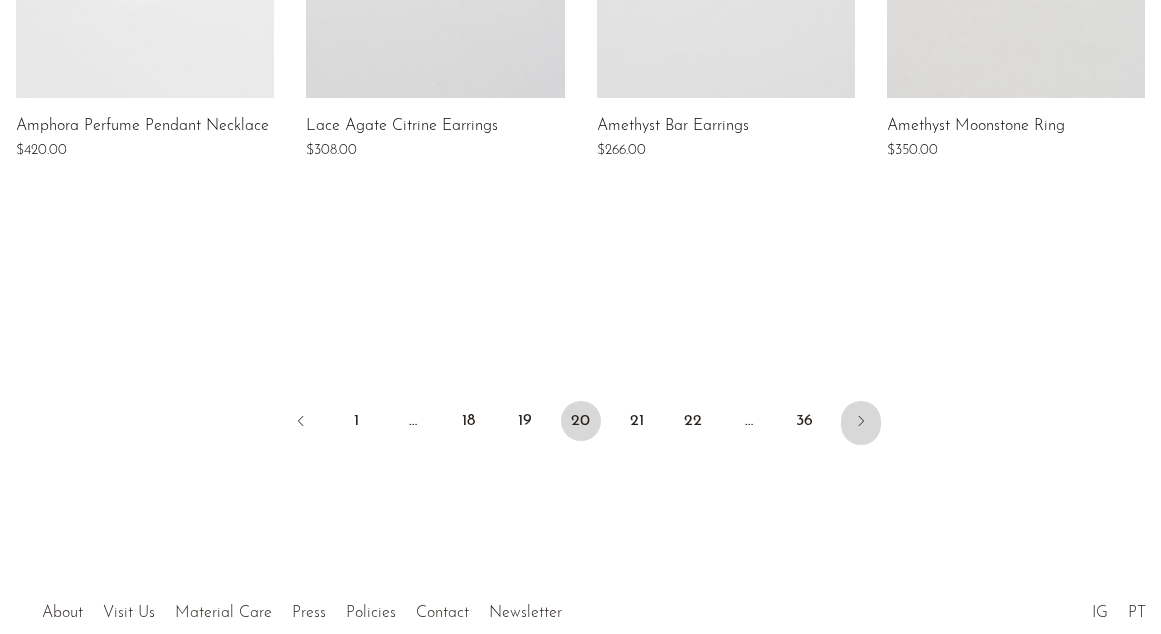click 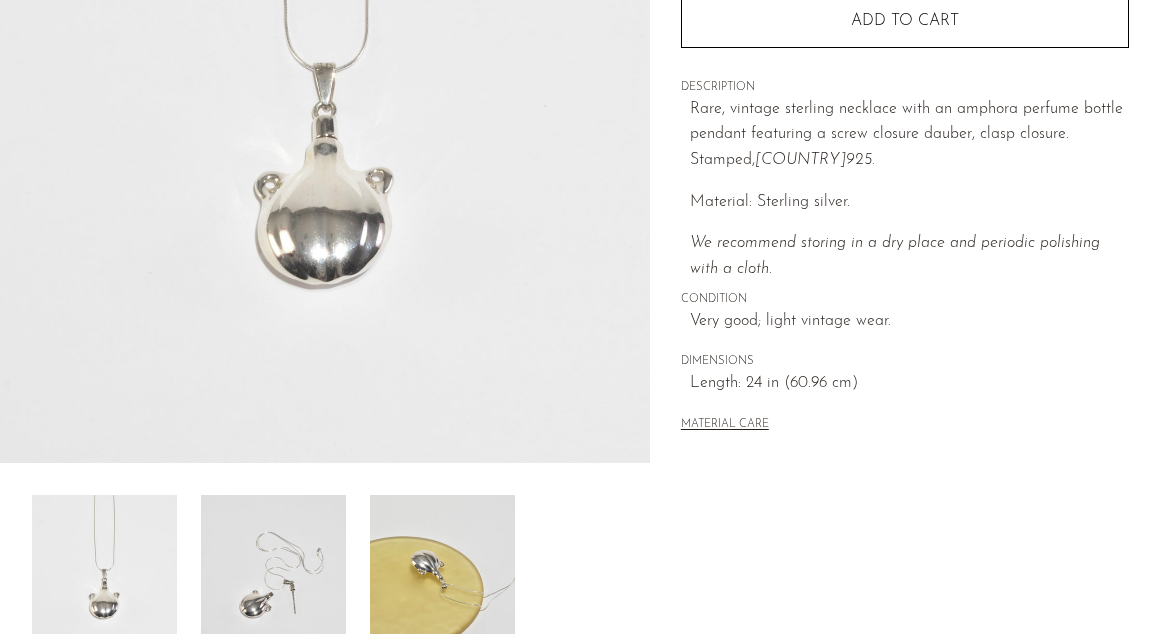 scroll, scrollTop: 581, scrollLeft: 0, axis: vertical 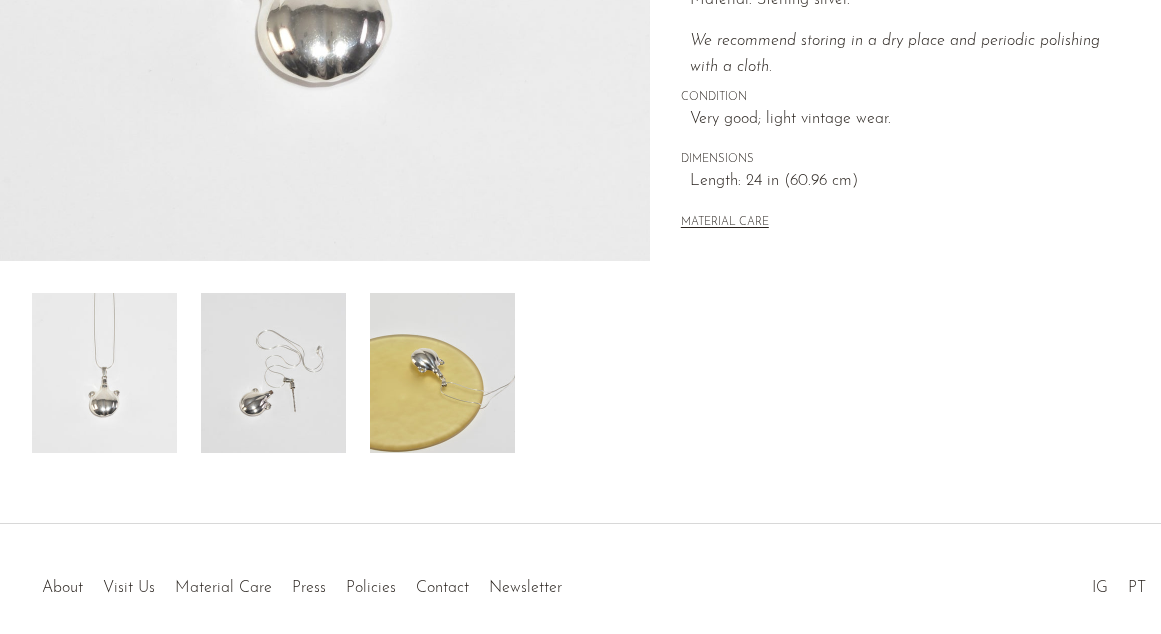 click at bounding box center [273, 373] 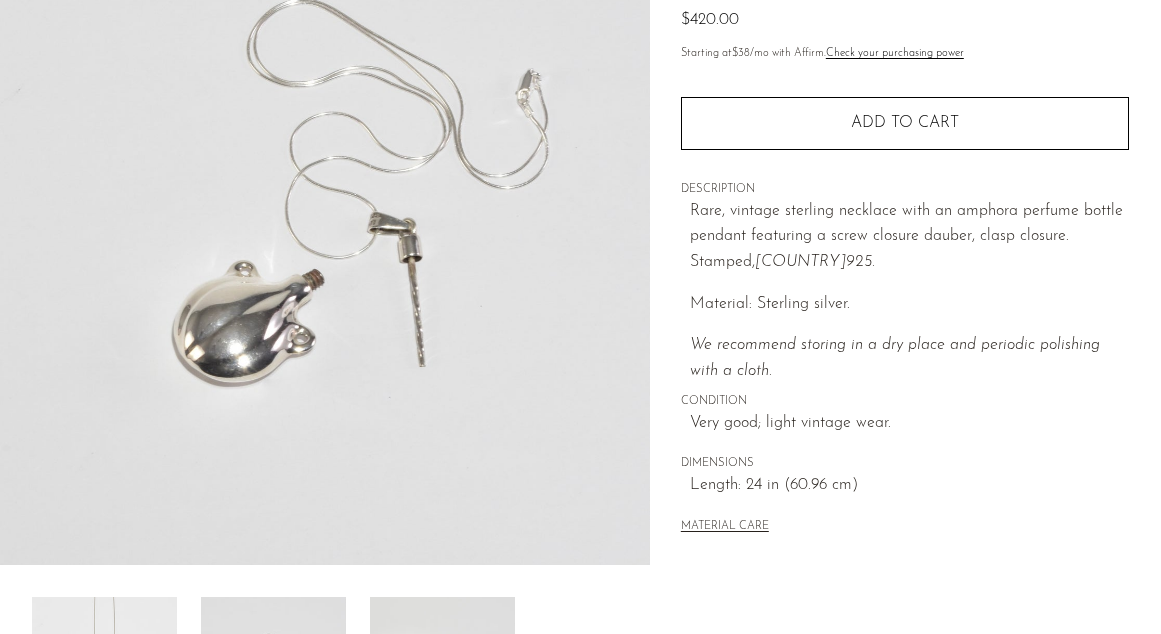 scroll, scrollTop: 148, scrollLeft: 0, axis: vertical 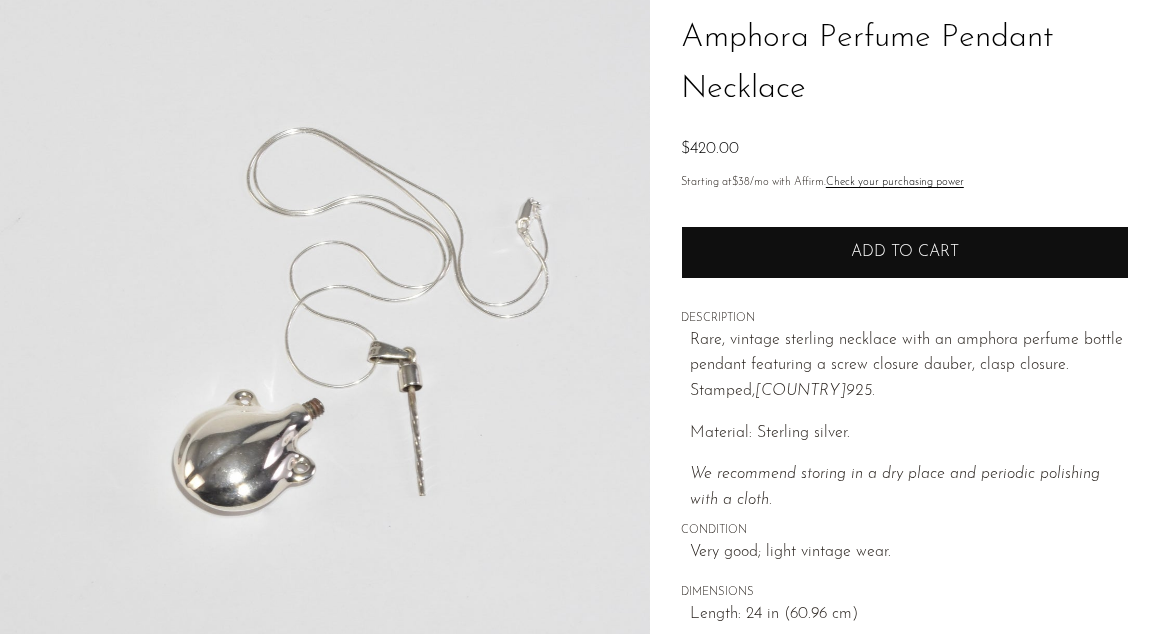 click on "Add to cart" at bounding box center [905, 252] 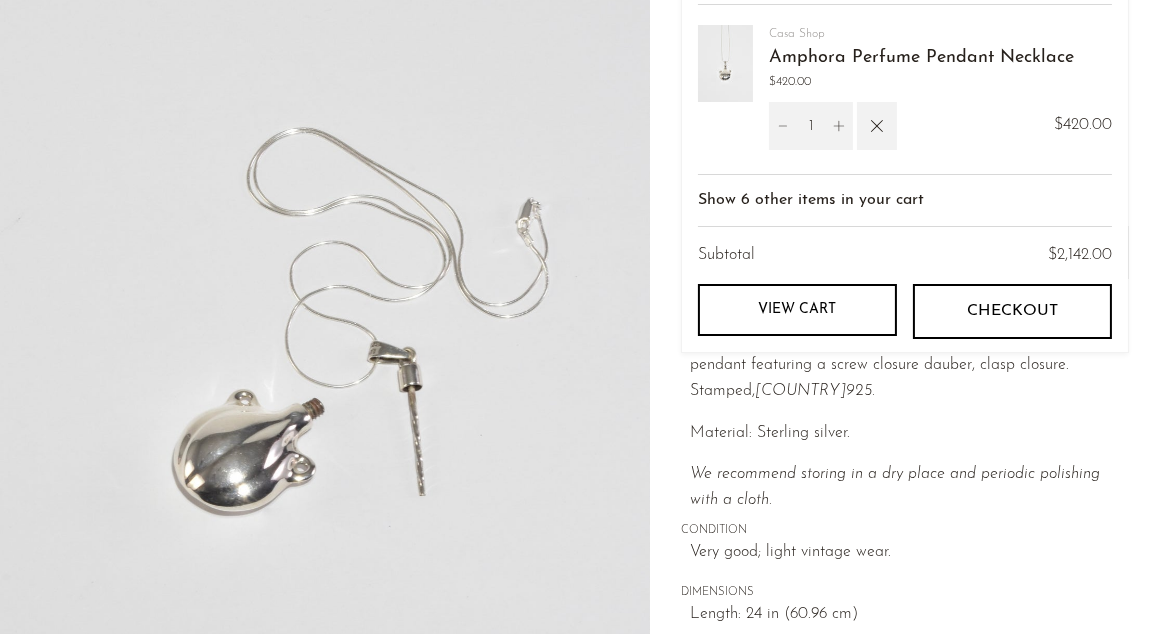 click at bounding box center (325, 319) 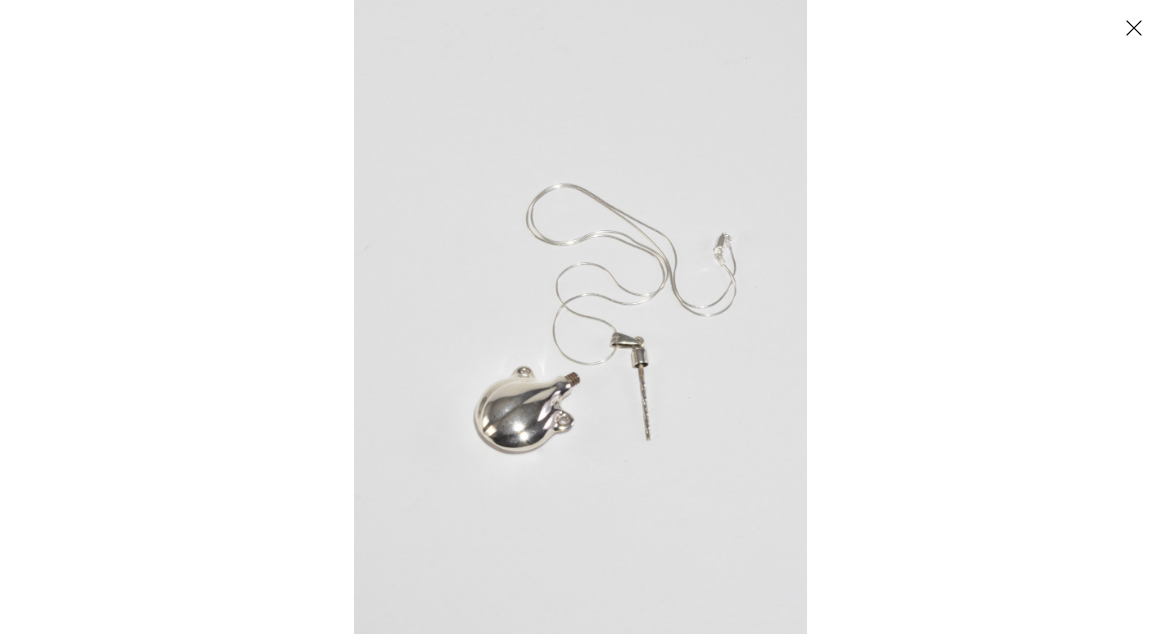 click at bounding box center [580, 317] 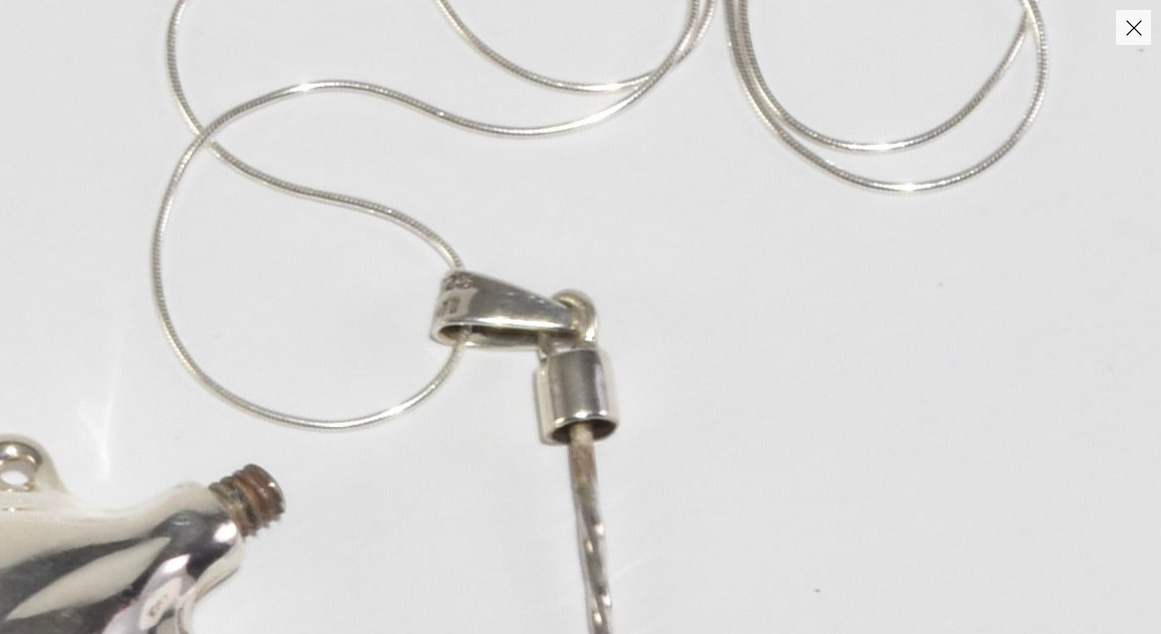 click at bounding box center [1133, 27] 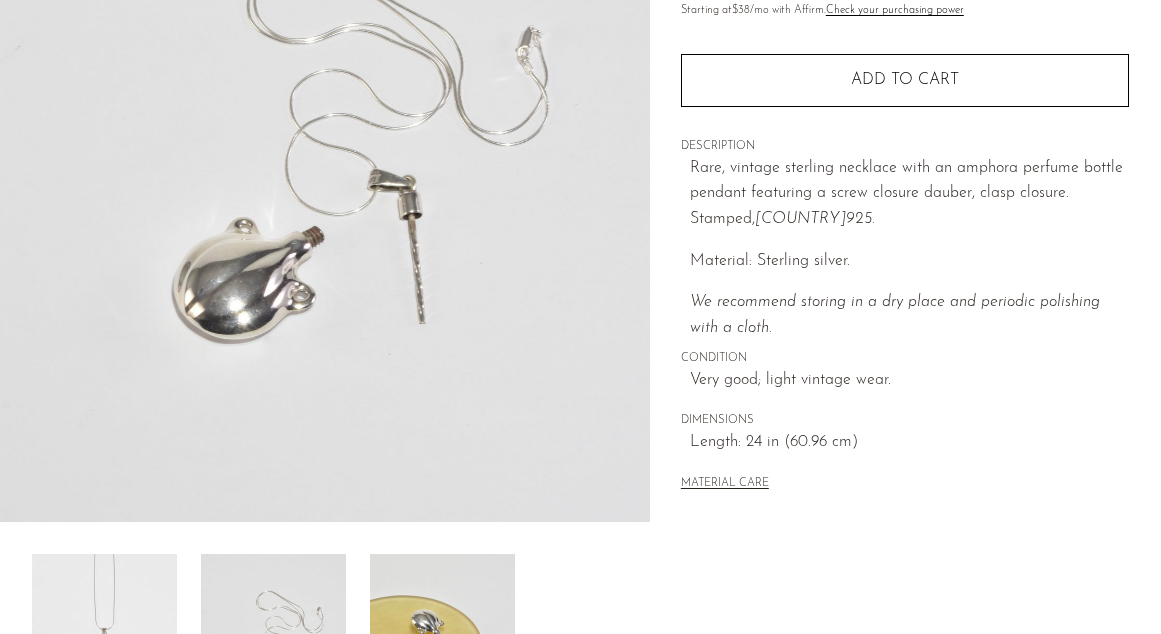 scroll, scrollTop: 544, scrollLeft: 0, axis: vertical 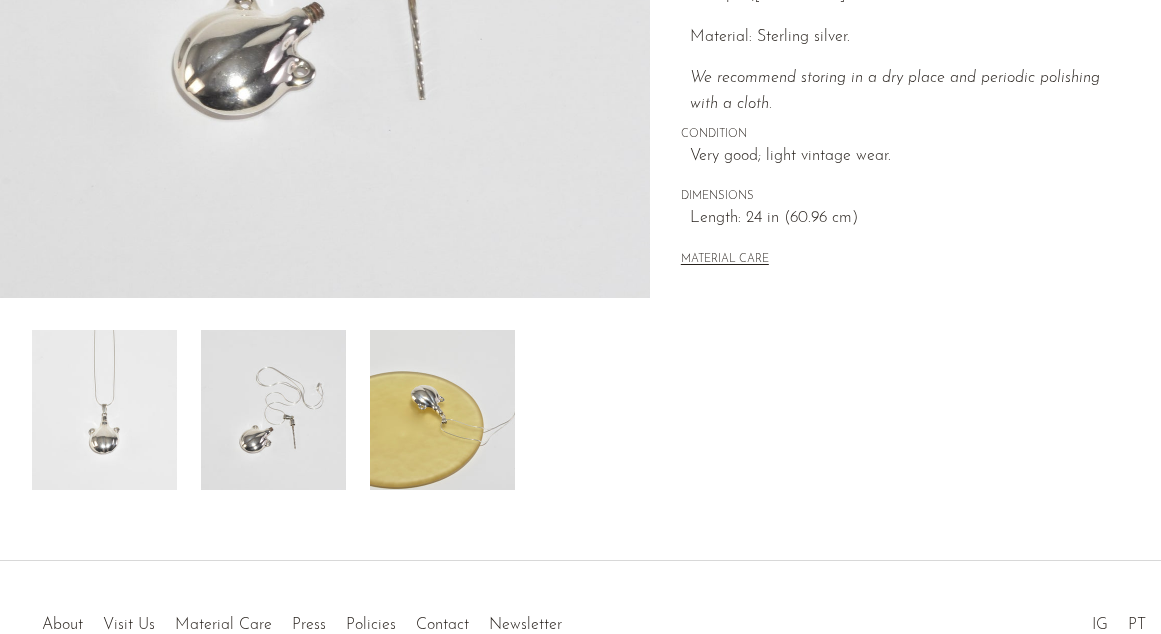 click at bounding box center [442, 410] 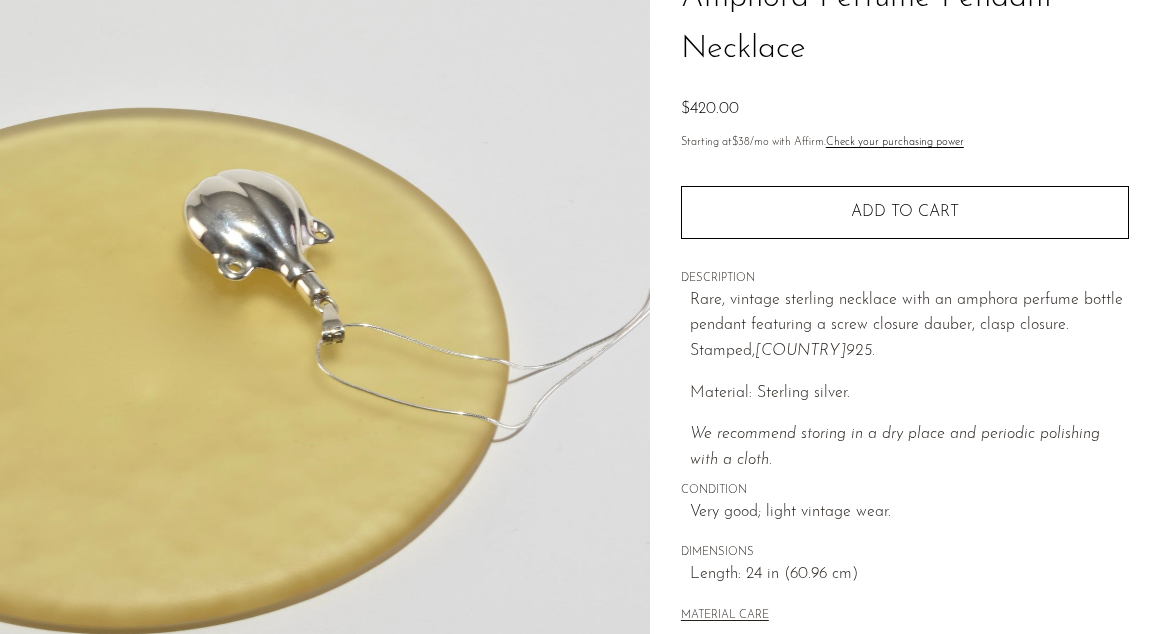 scroll, scrollTop: 142, scrollLeft: 0, axis: vertical 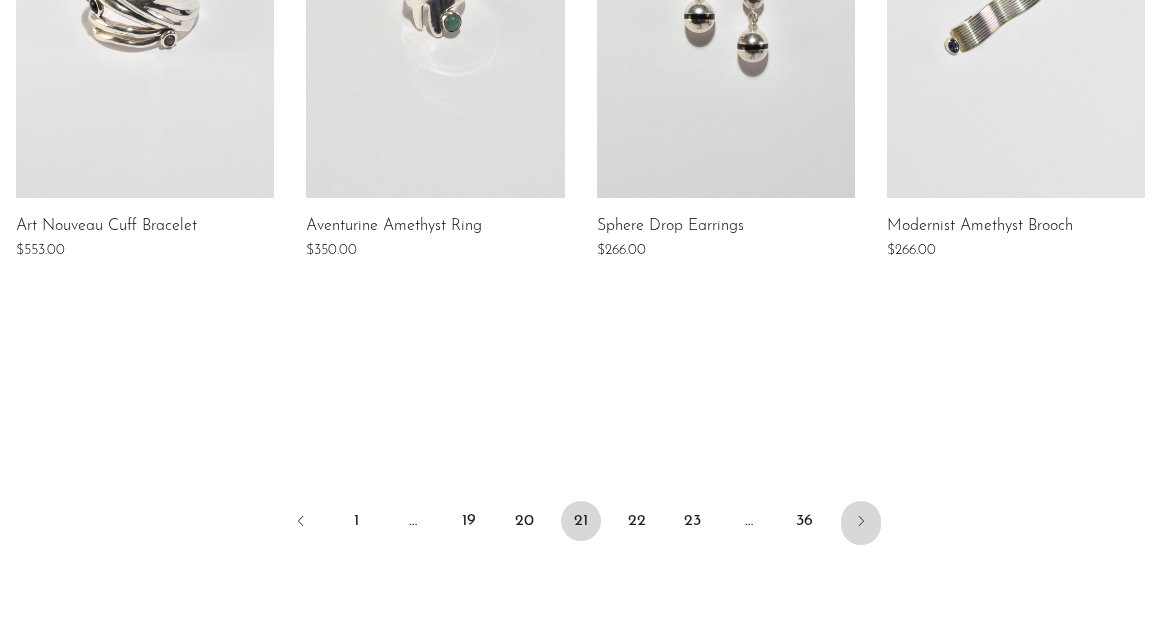 click 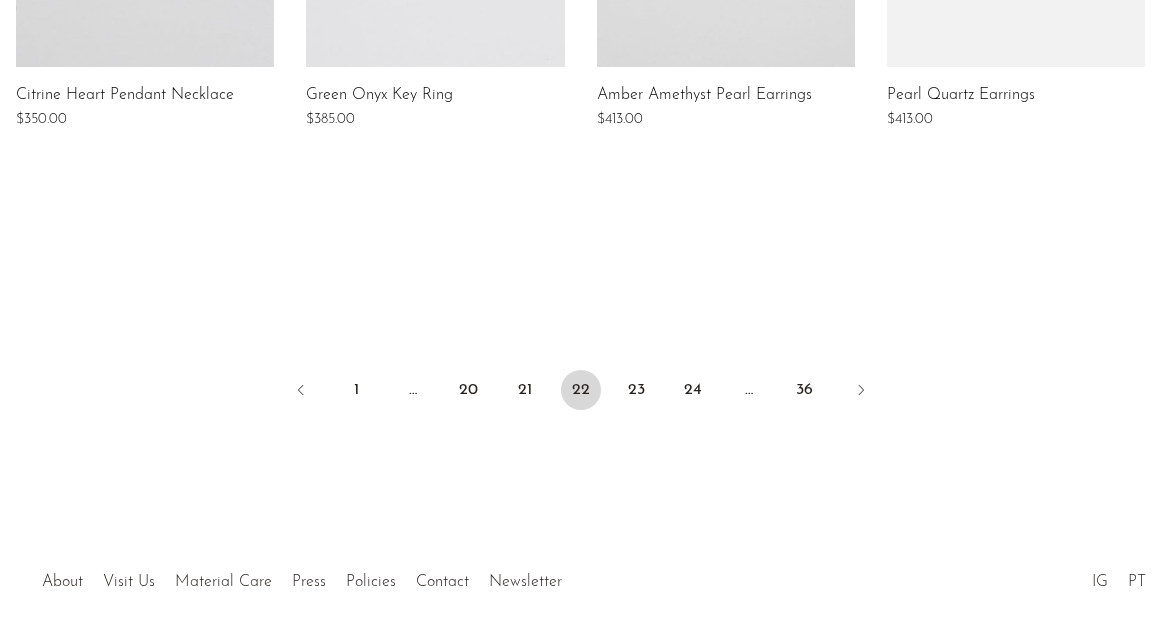 scroll, scrollTop: 1772, scrollLeft: 0, axis: vertical 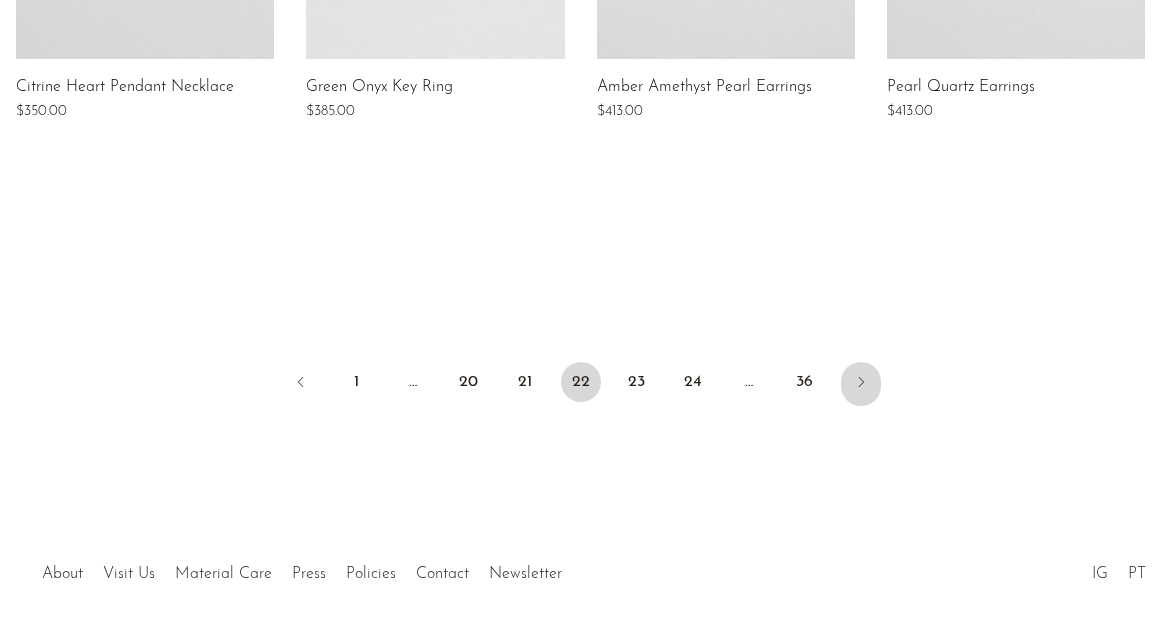 click 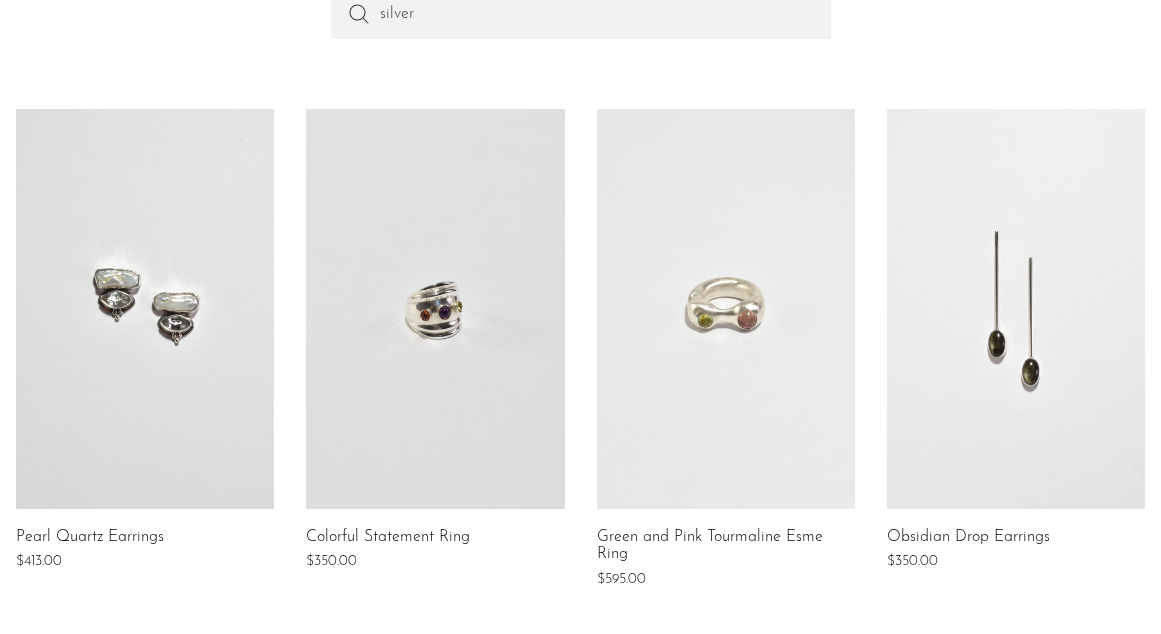 scroll, scrollTop: 269, scrollLeft: 0, axis: vertical 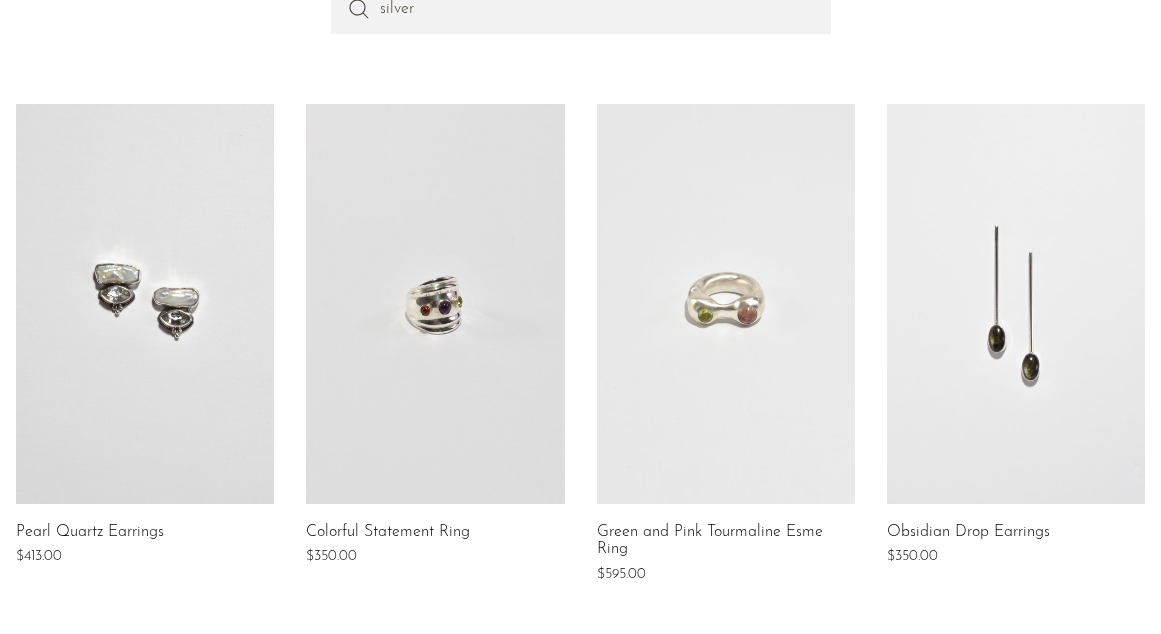 click at bounding box center (726, 304) 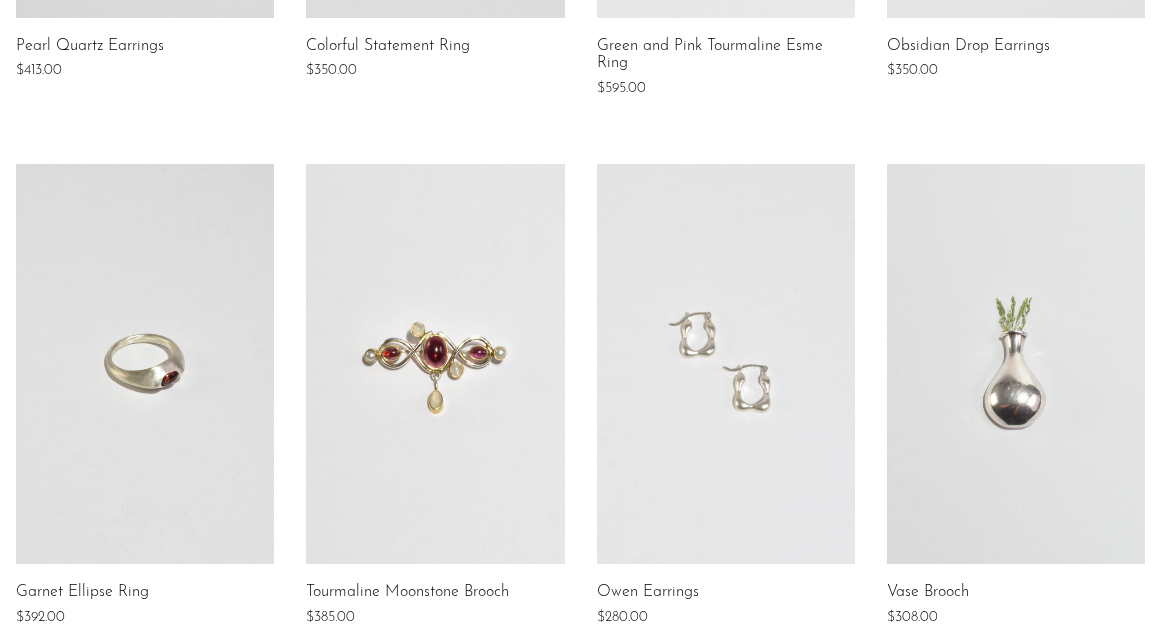 scroll, scrollTop: 760, scrollLeft: 0, axis: vertical 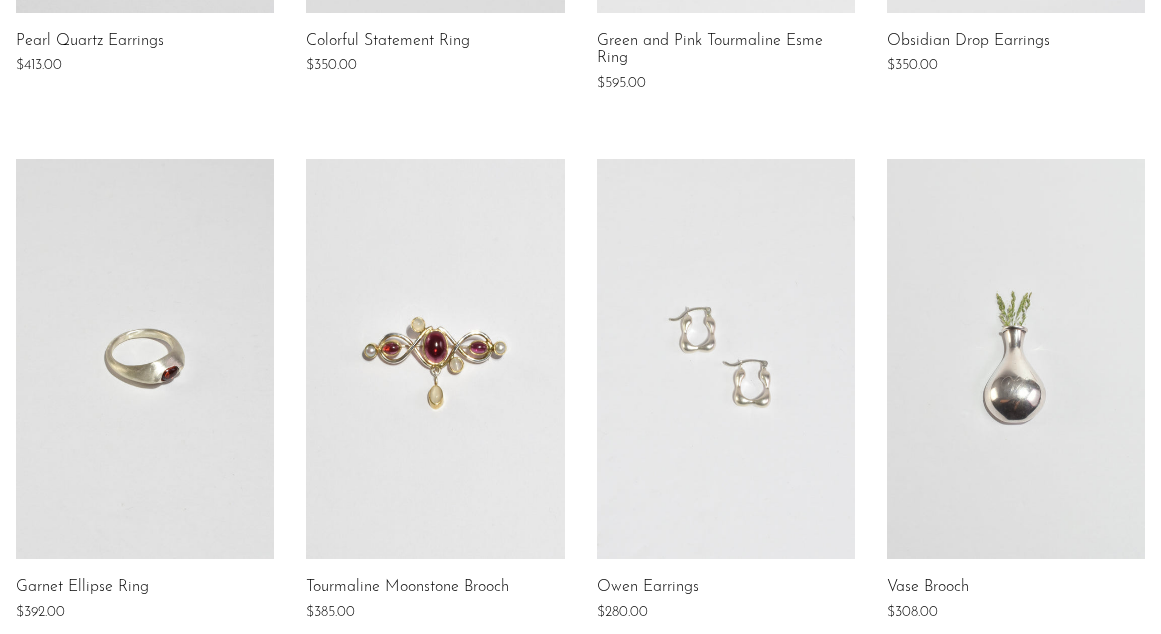 click at bounding box center (1016, 359) 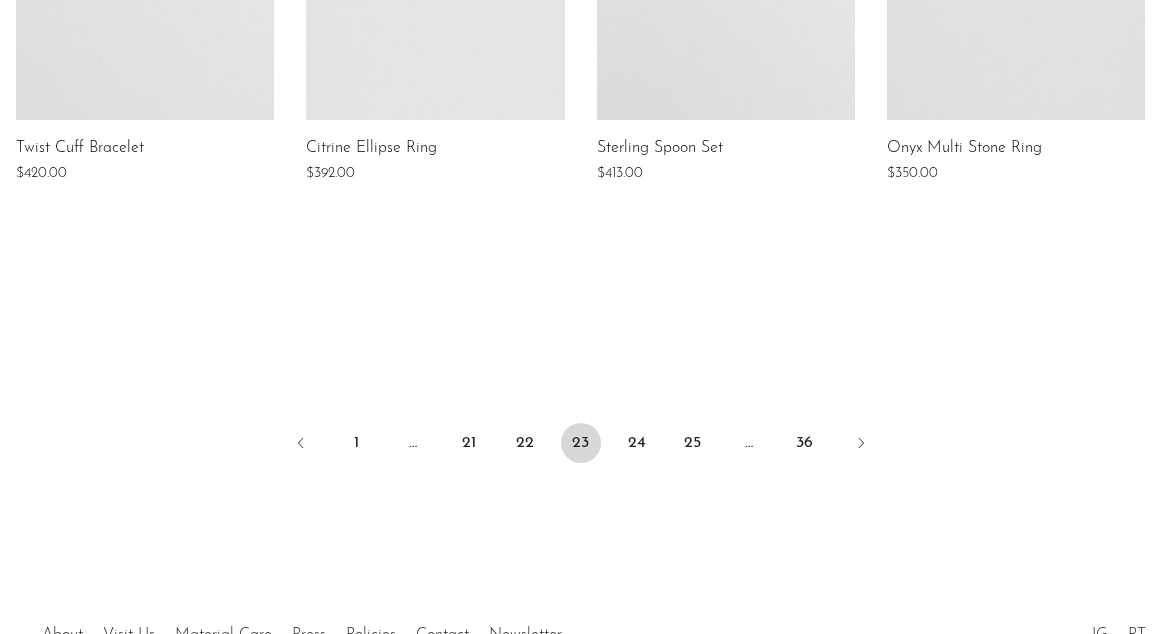 scroll, scrollTop: 1730, scrollLeft: 0, axis: vertical 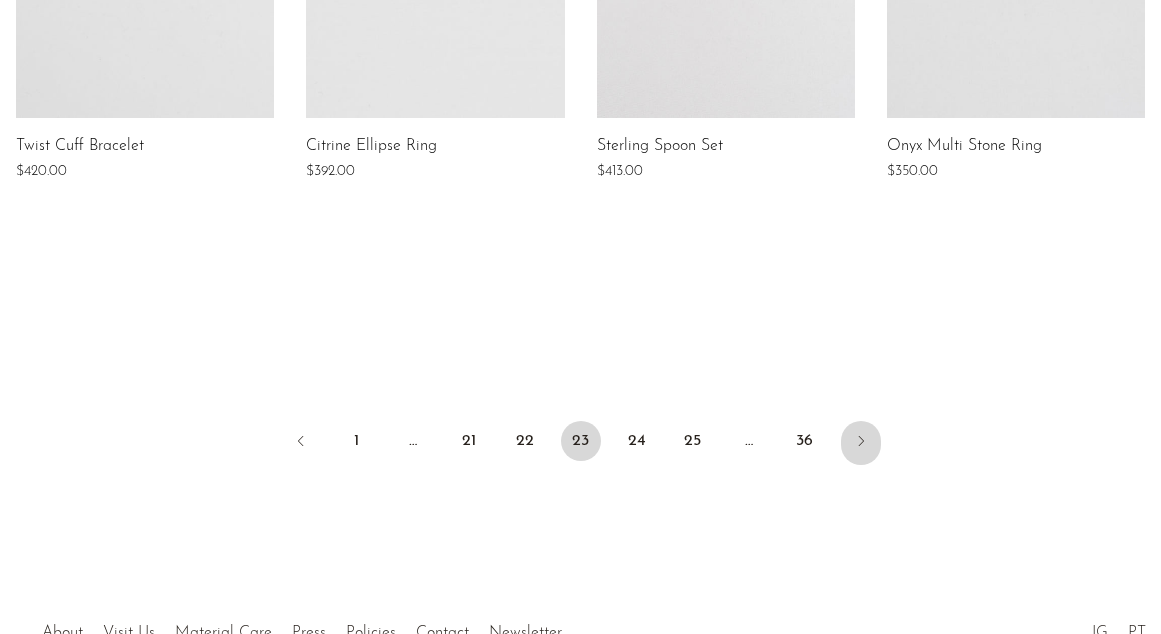click 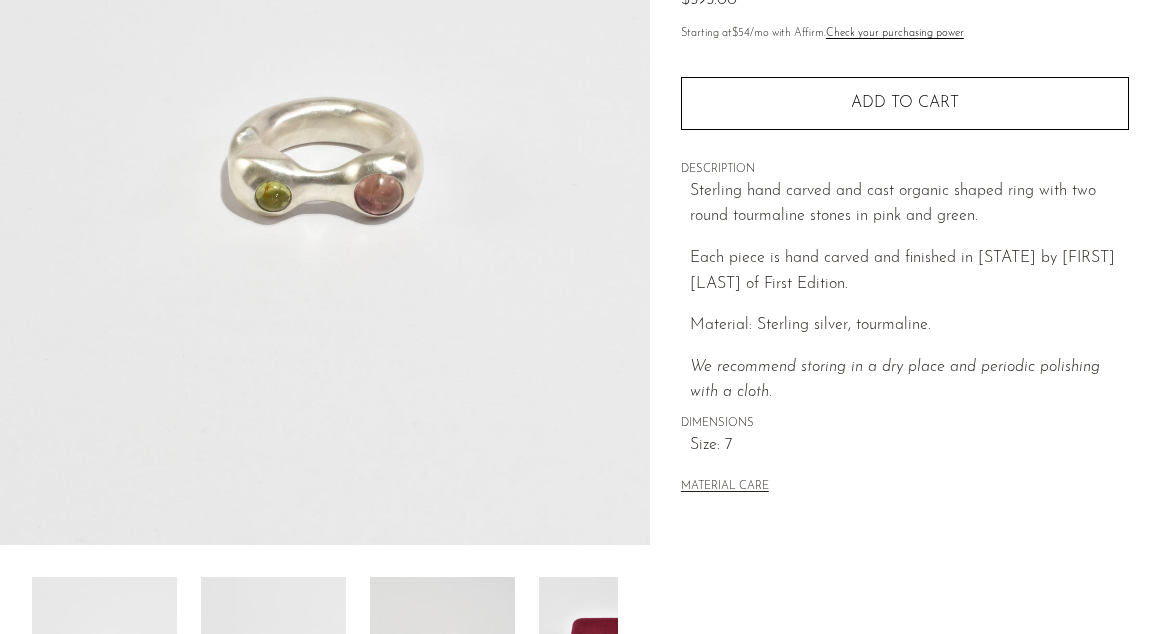 scroll, scrollTop: 443, scrollLeft: 0, axis: vertical 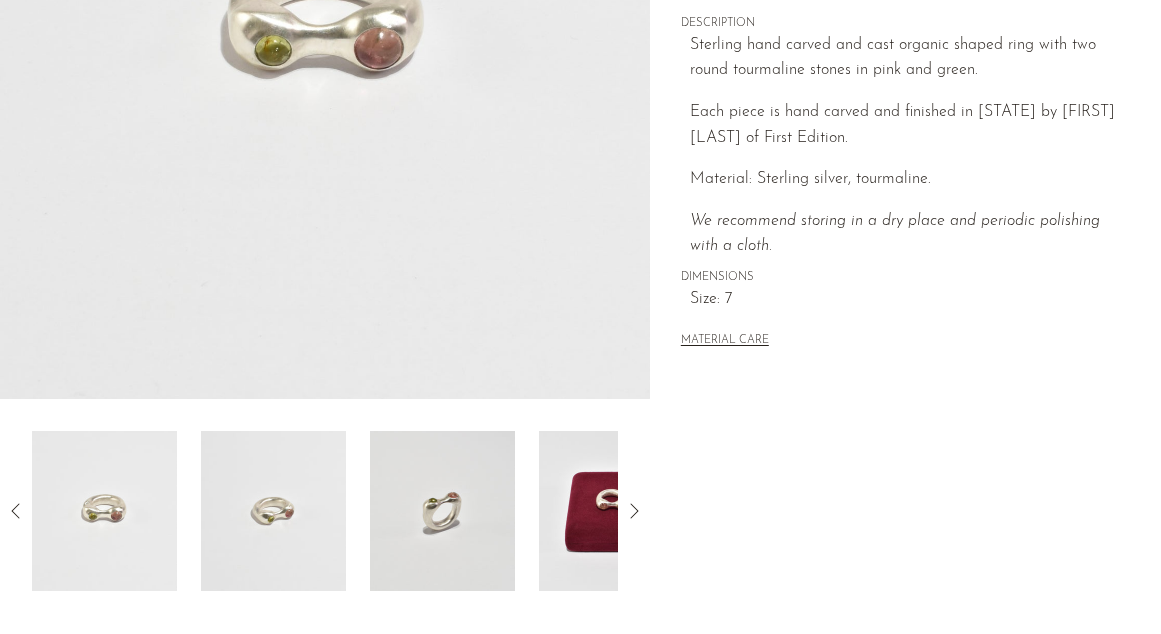 click at bounding box center [273, 511] 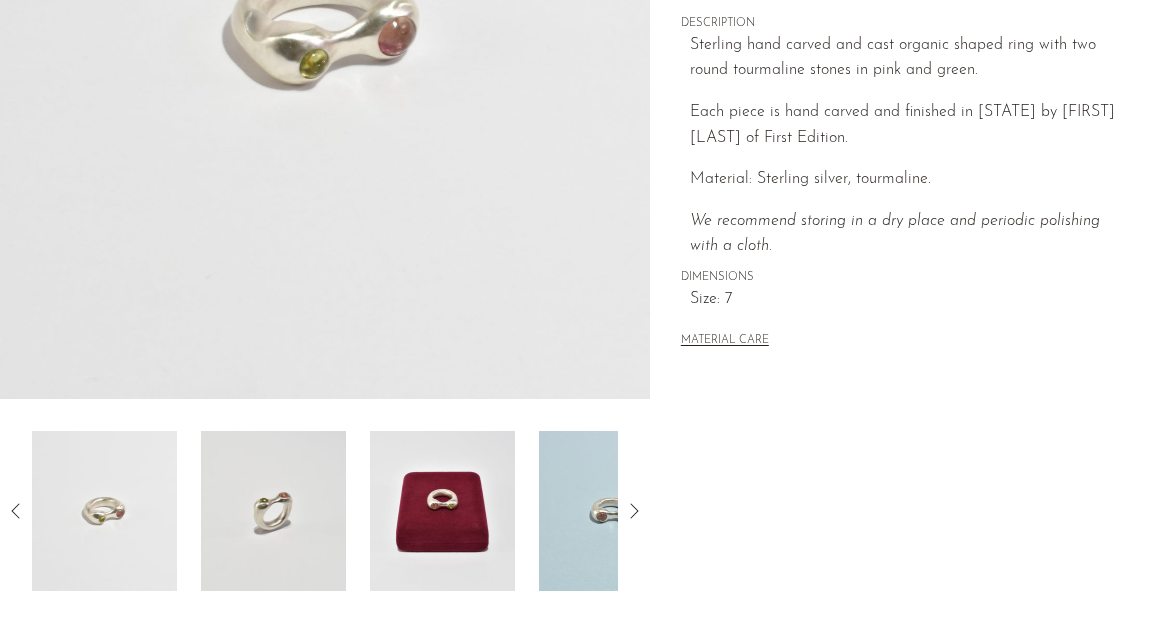 click at bounding box center (273, 511) 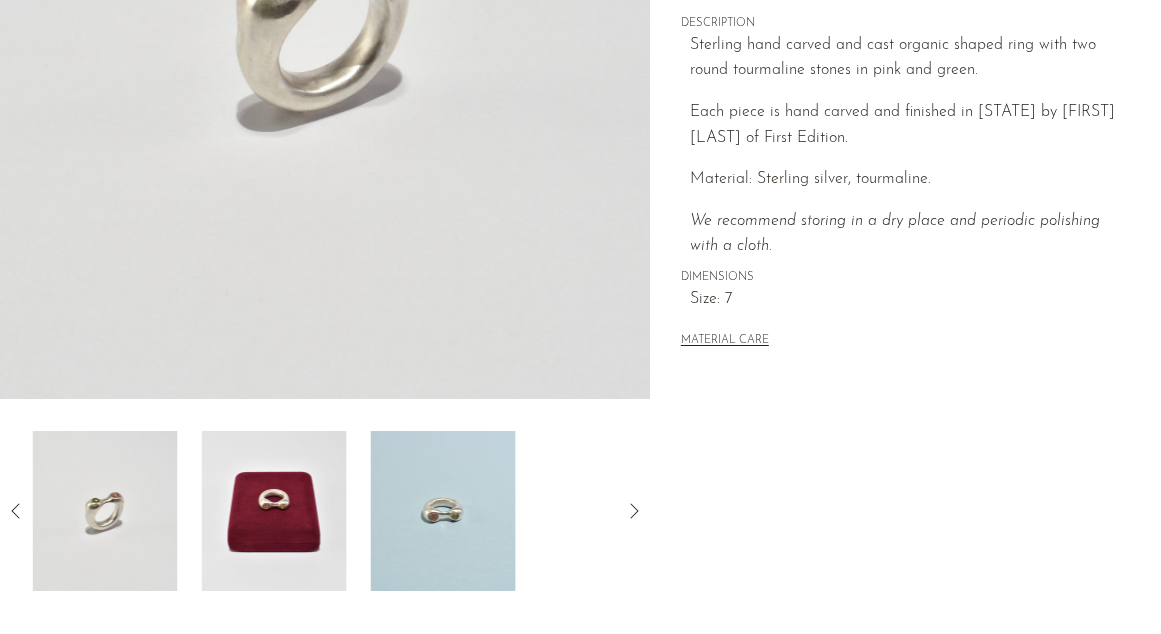 scroll, scrollTop: 164, scrollLeft: 0, axis: vertical 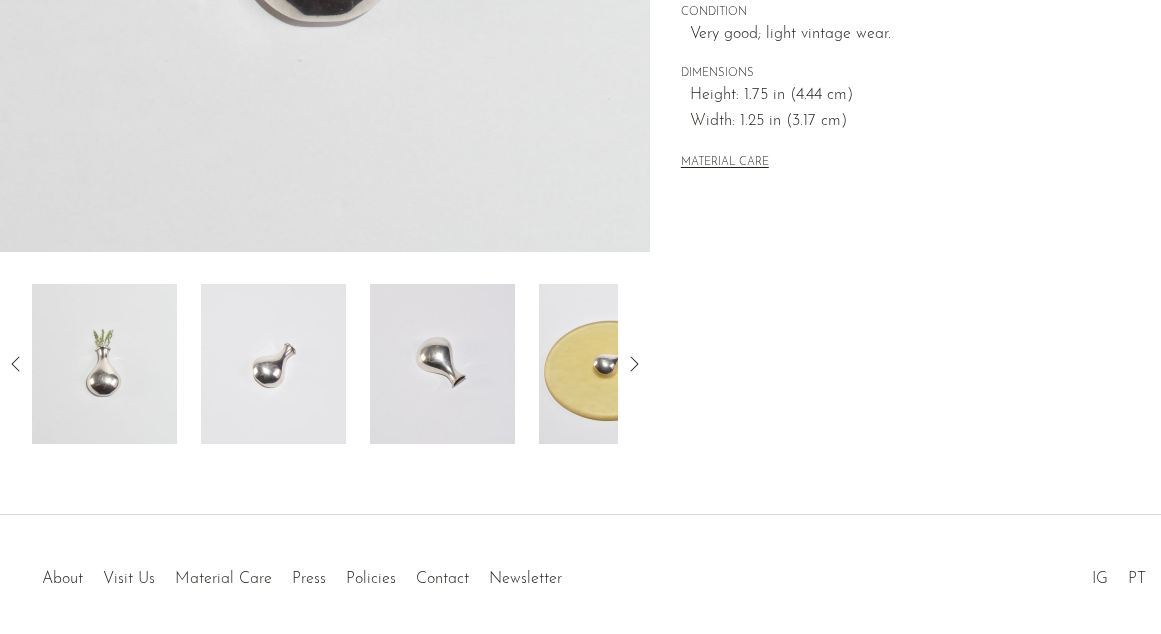 click at bounding box center (273, 364) 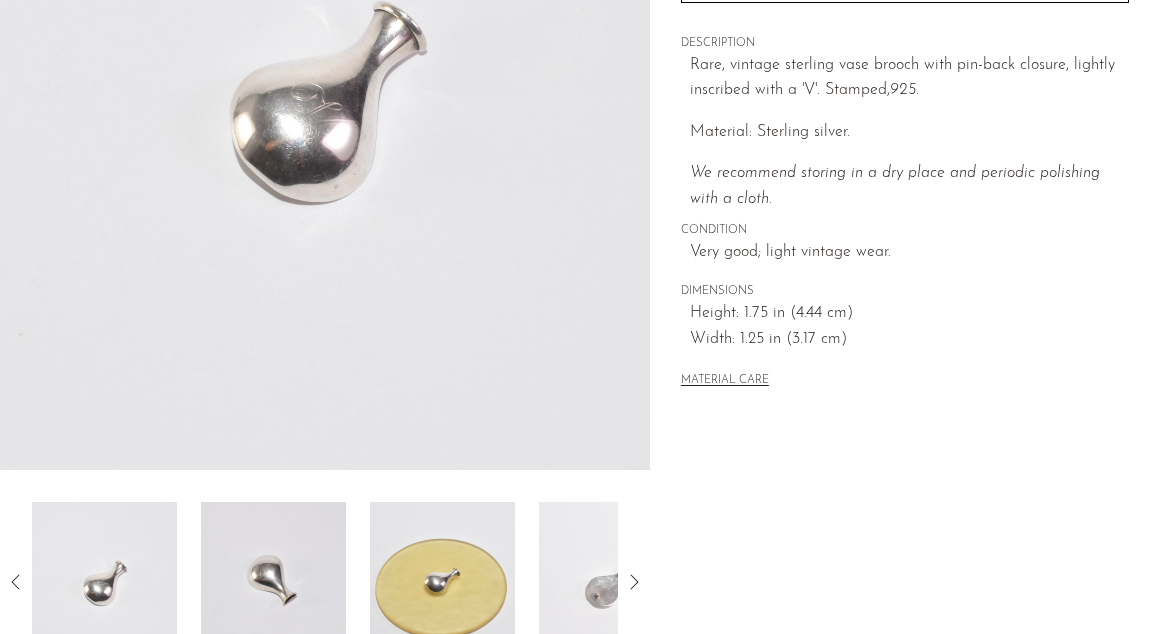 scroll, scrollTop: 380, scrollLeft: 0, axis: vertical 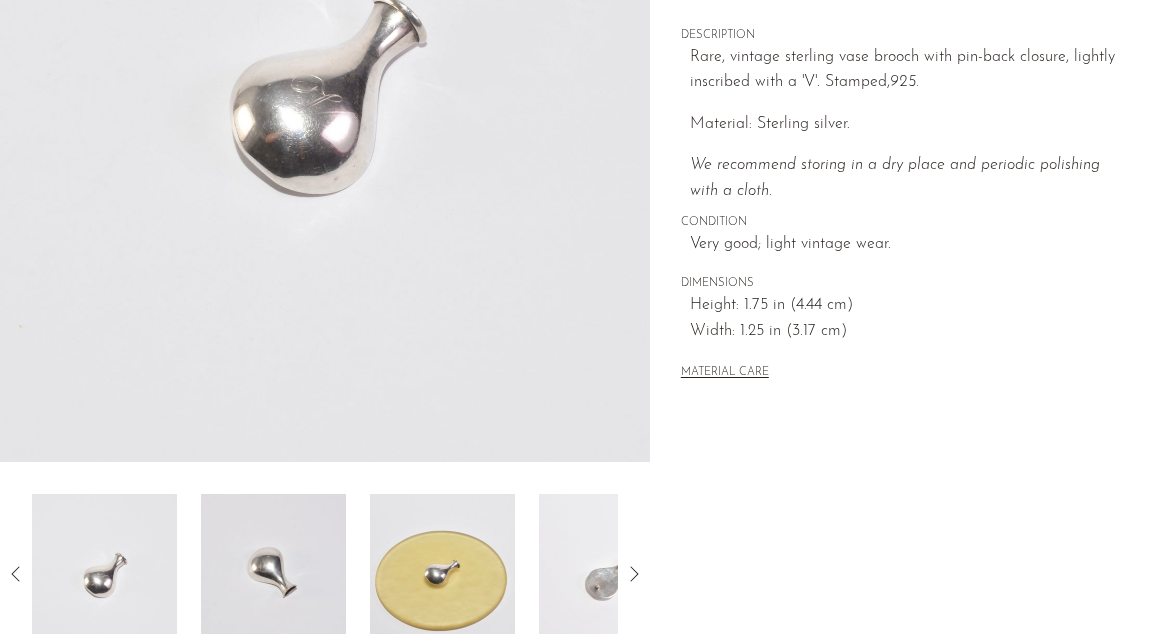 click at bounding box center (273, 574) 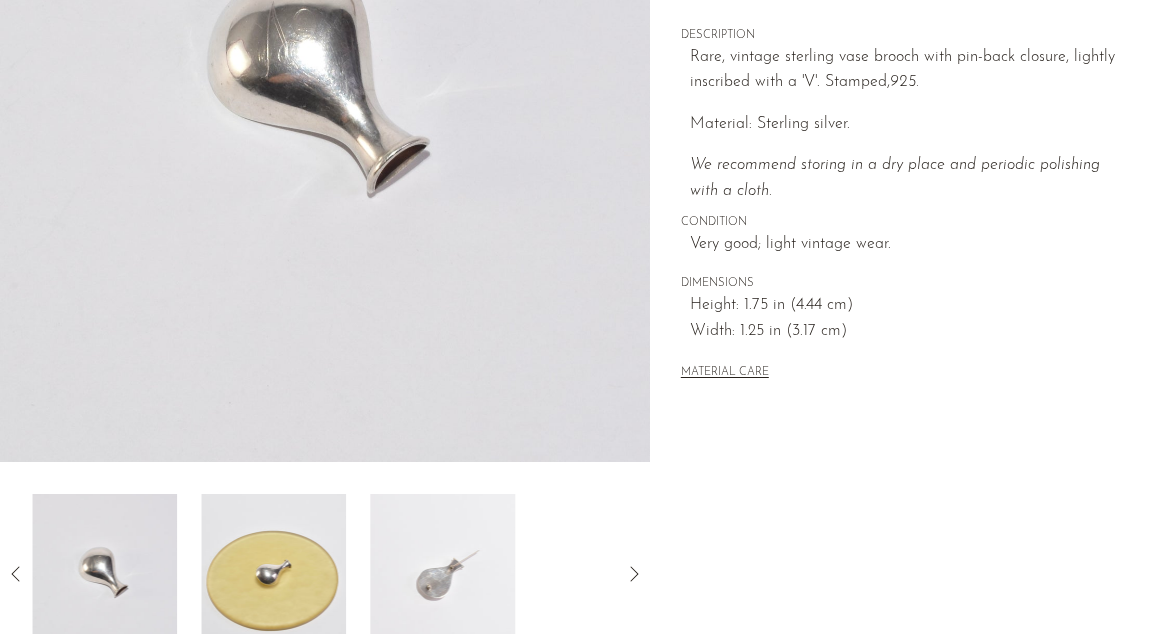 click at bounding box center (273, 574) 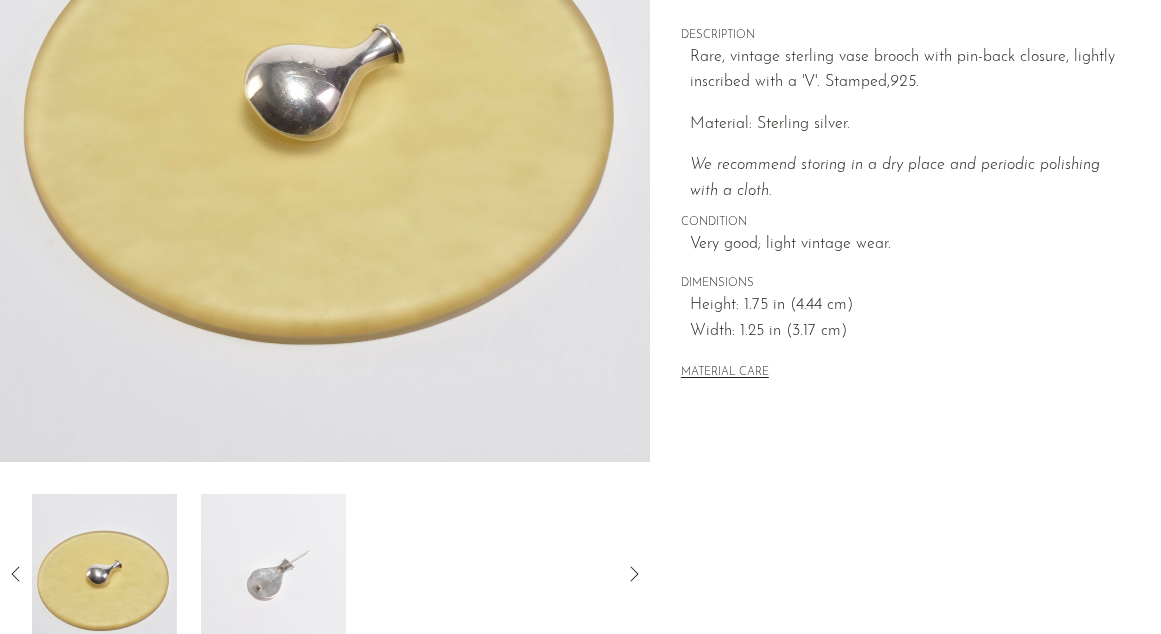 click at bounding box center [273, 574] 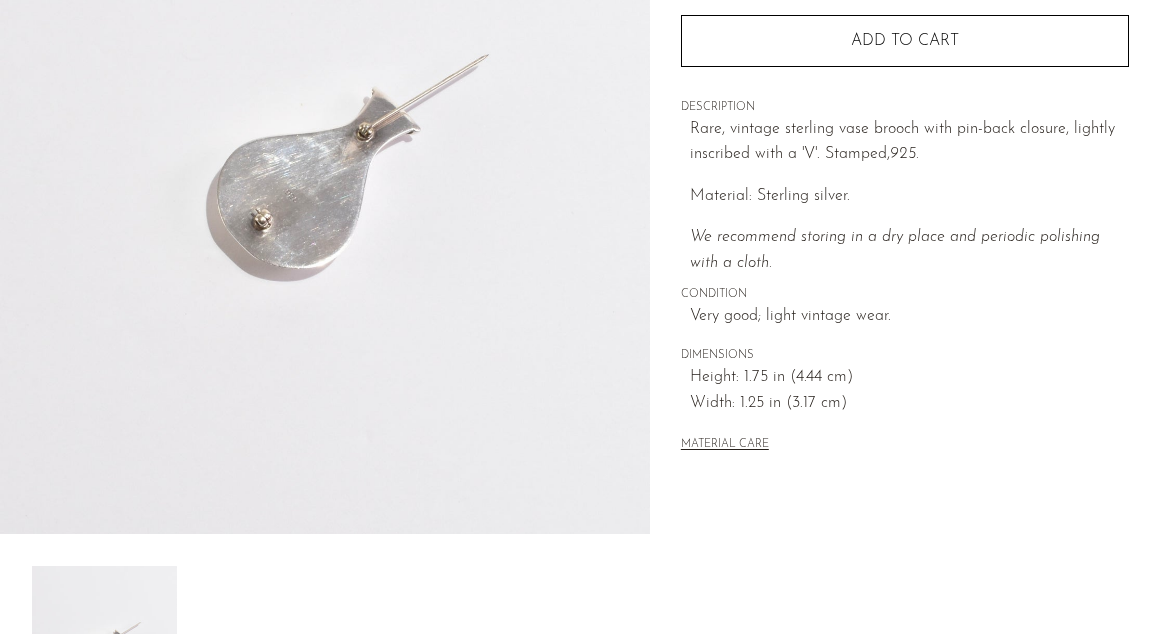 scroll, scrollTop: 288, scrollLeft: 0, axis: vertical 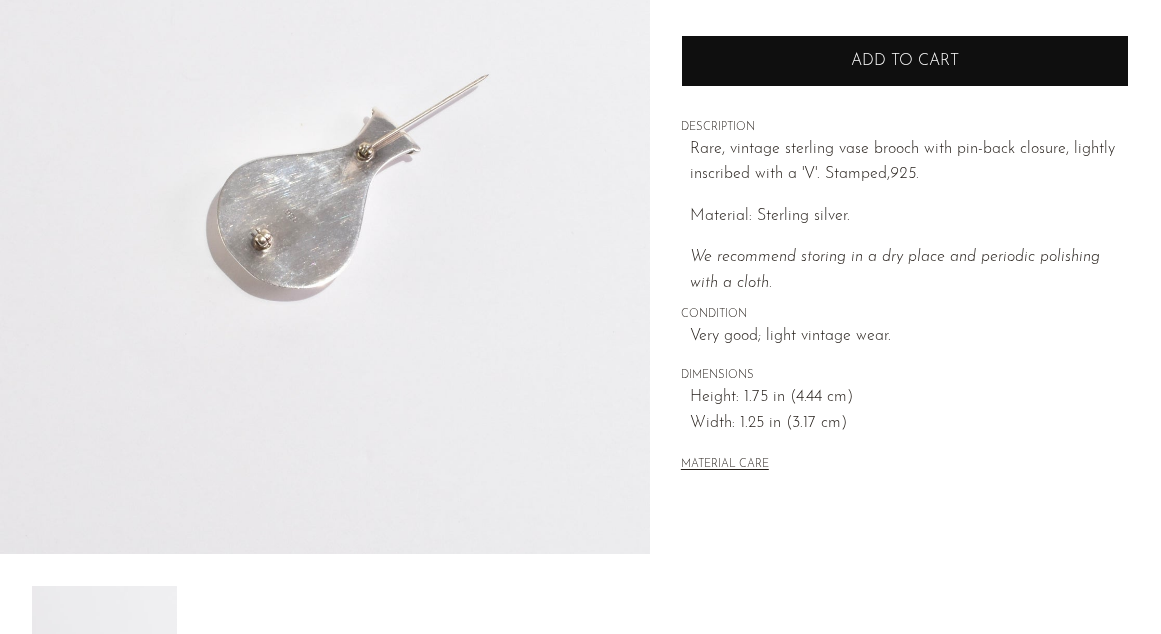 click on "Add to cart" at bounding box center [905, 61] 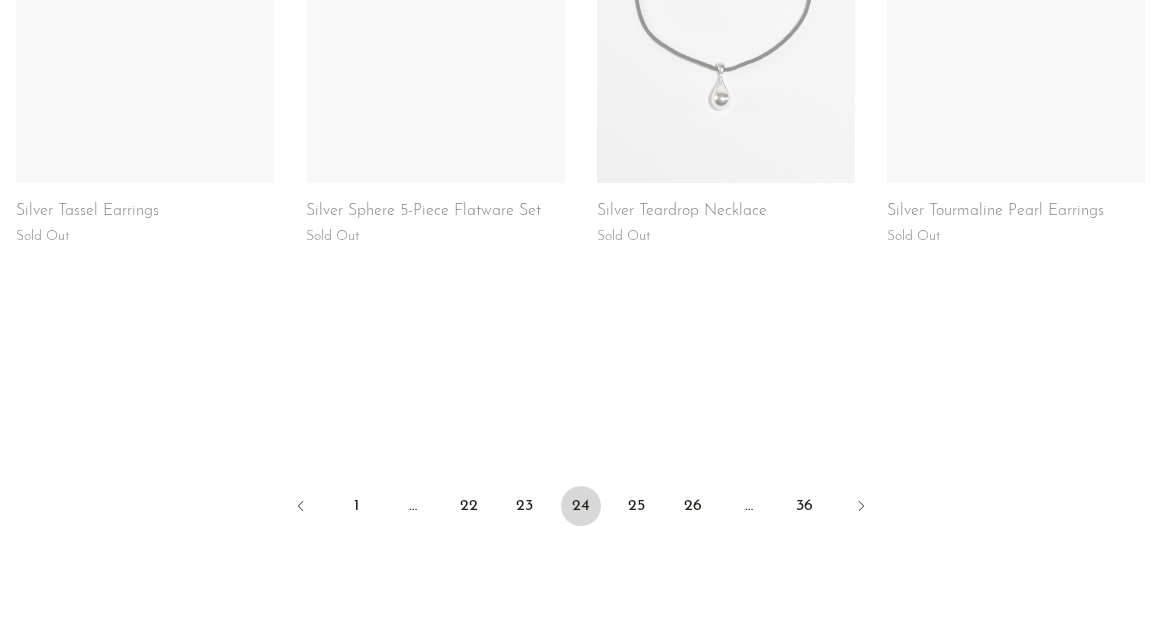 scroll, scrollTop: 1684, scrollLeft: 0, axis: vertical 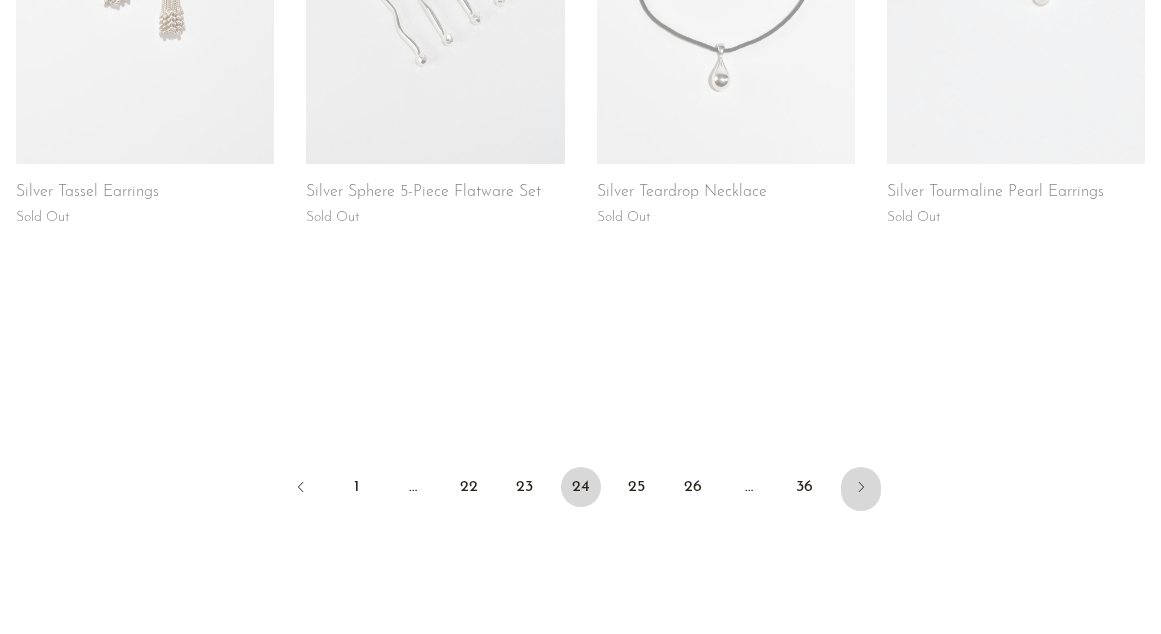 click at bounding box center (861, 489) 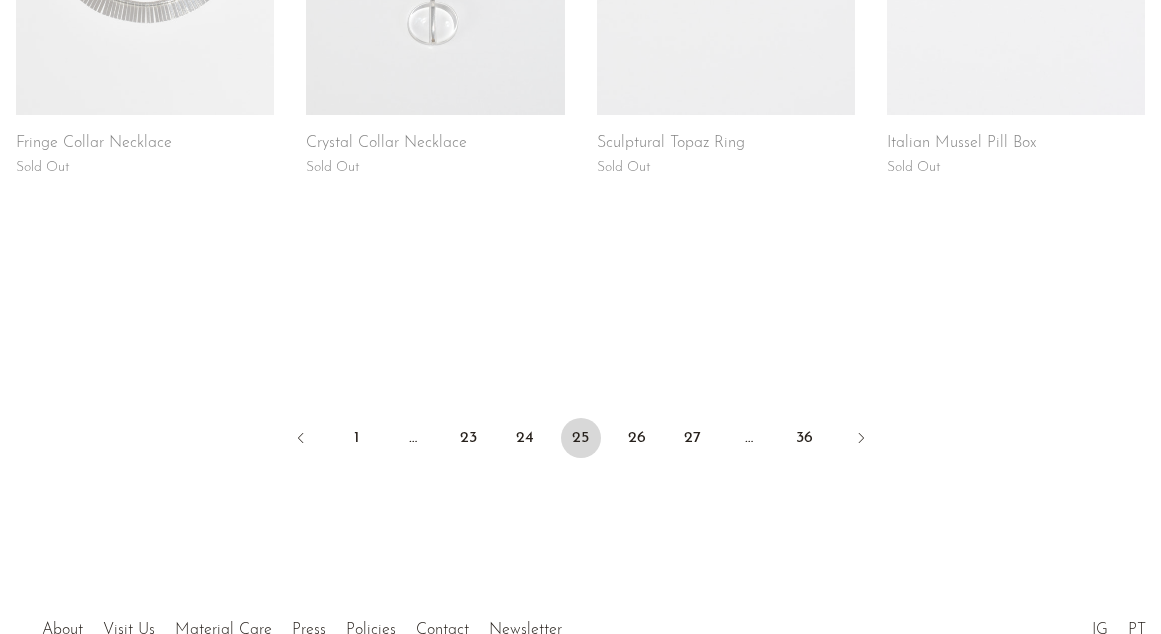 scroll, scrollTop: 1725, scrollLeft: 0, axis: vertical 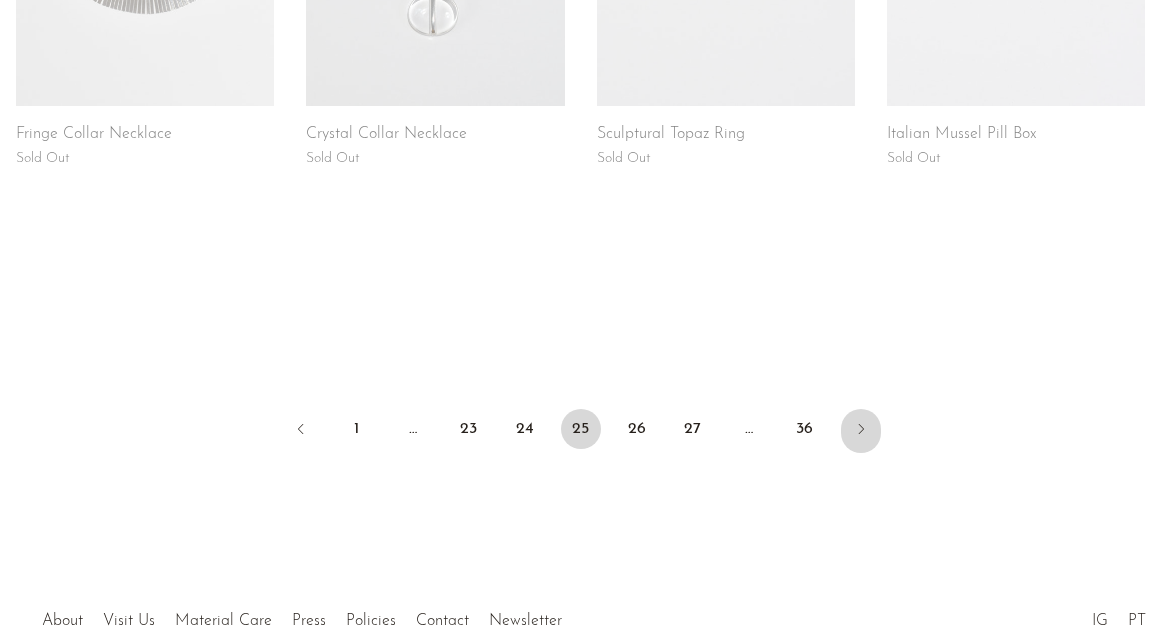 click 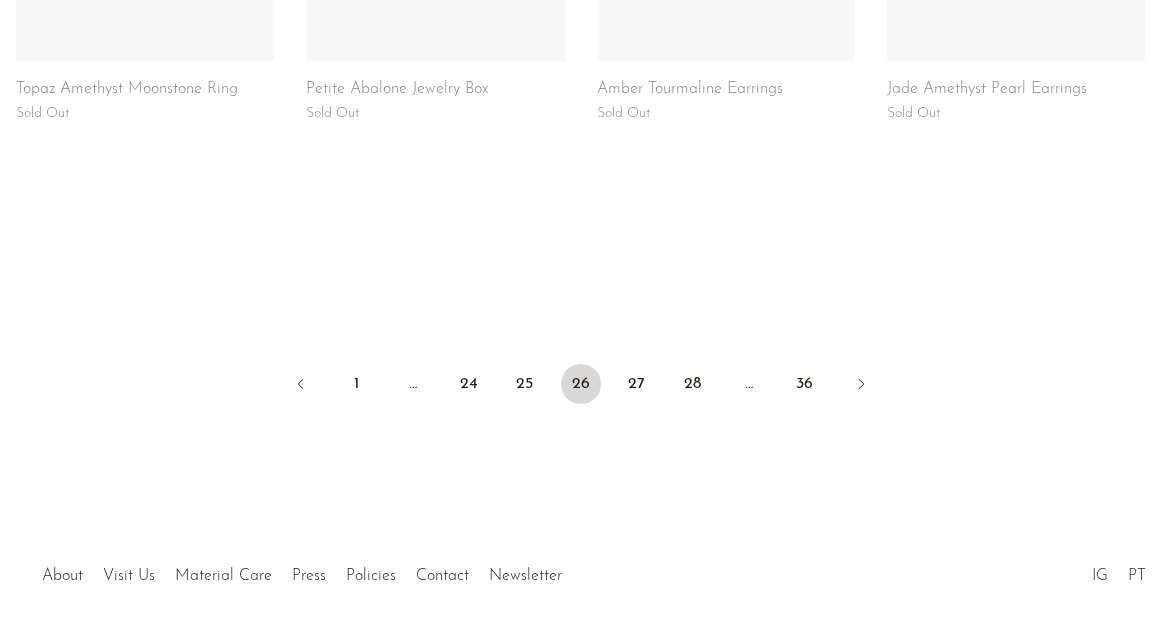 scroll, scrollTop: 1845, scrollLeft: 0, axis: vertical 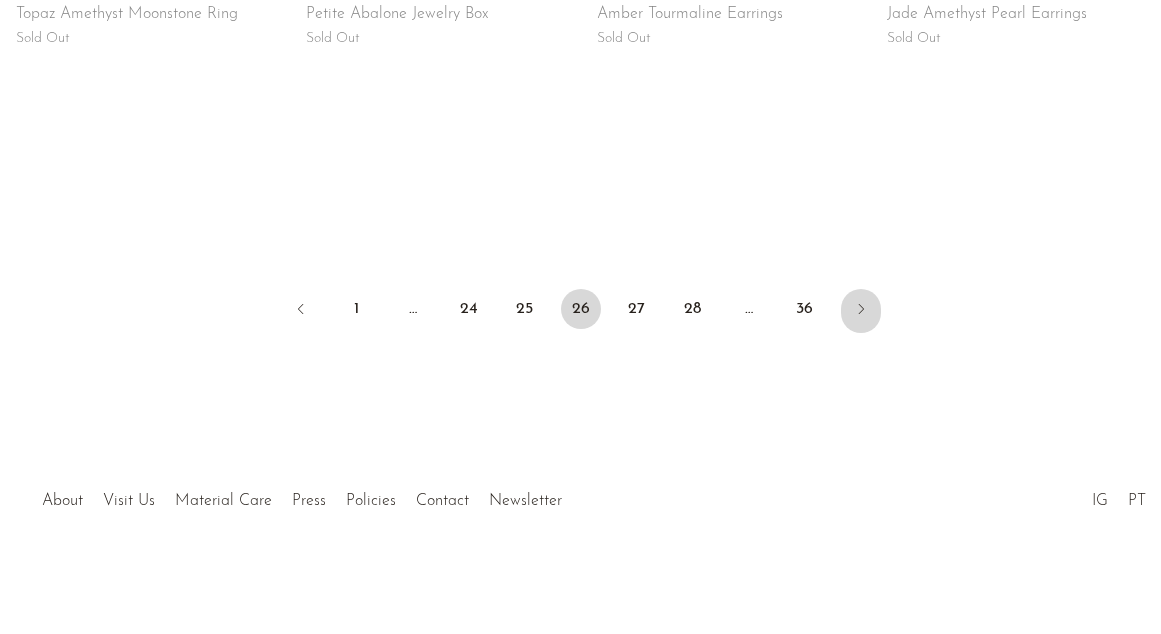 click at bounding box center [861, 311] 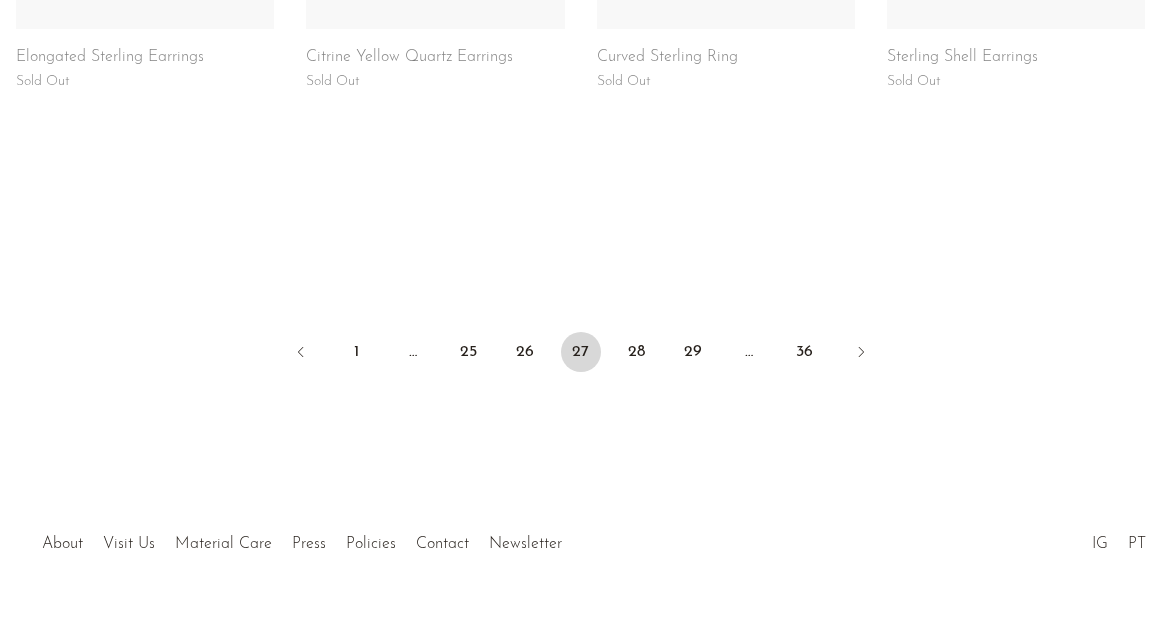 scroll, scrollTop: 1804, scrollLeft: 0, axis: vertical 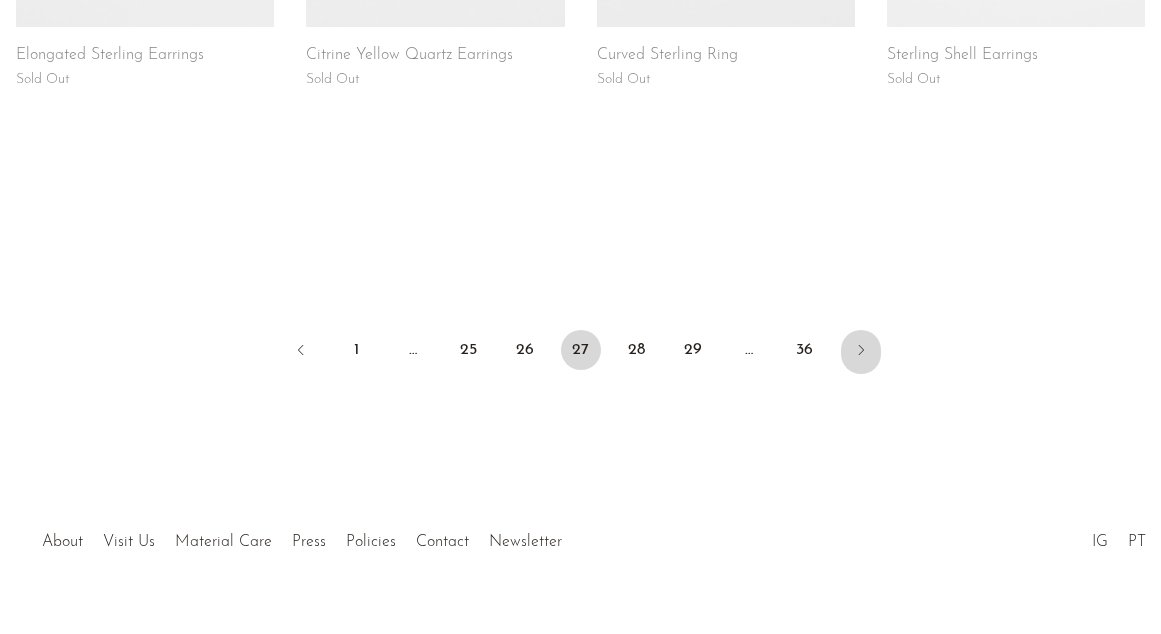 click 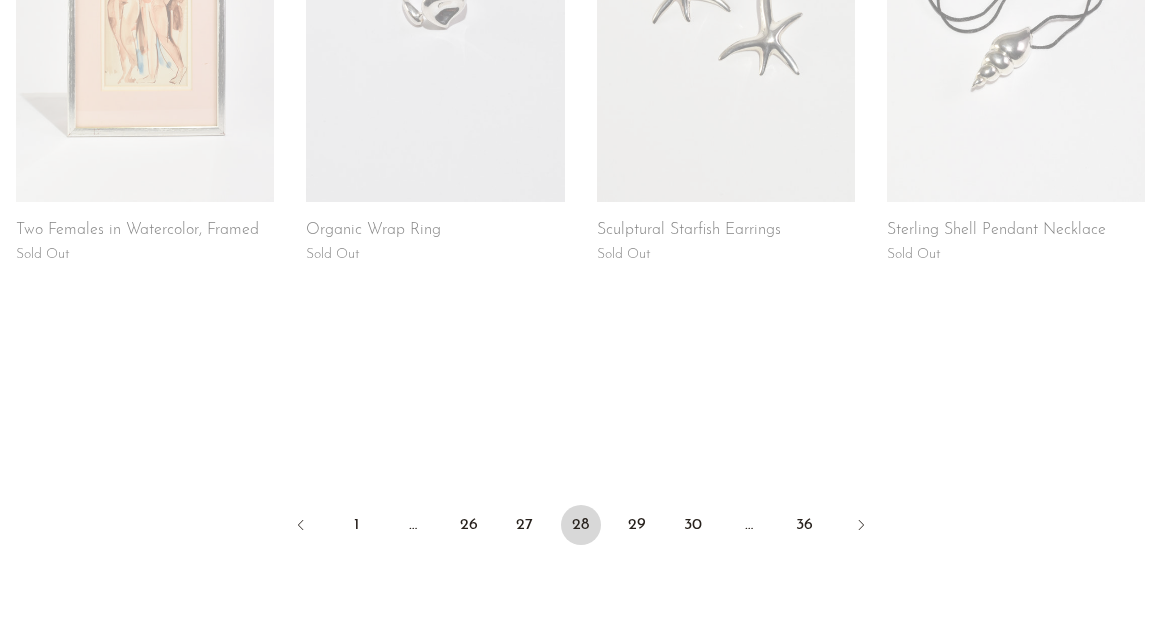 scroll, scrollTop: 1630, scrollLeft: 0, axis: vertical 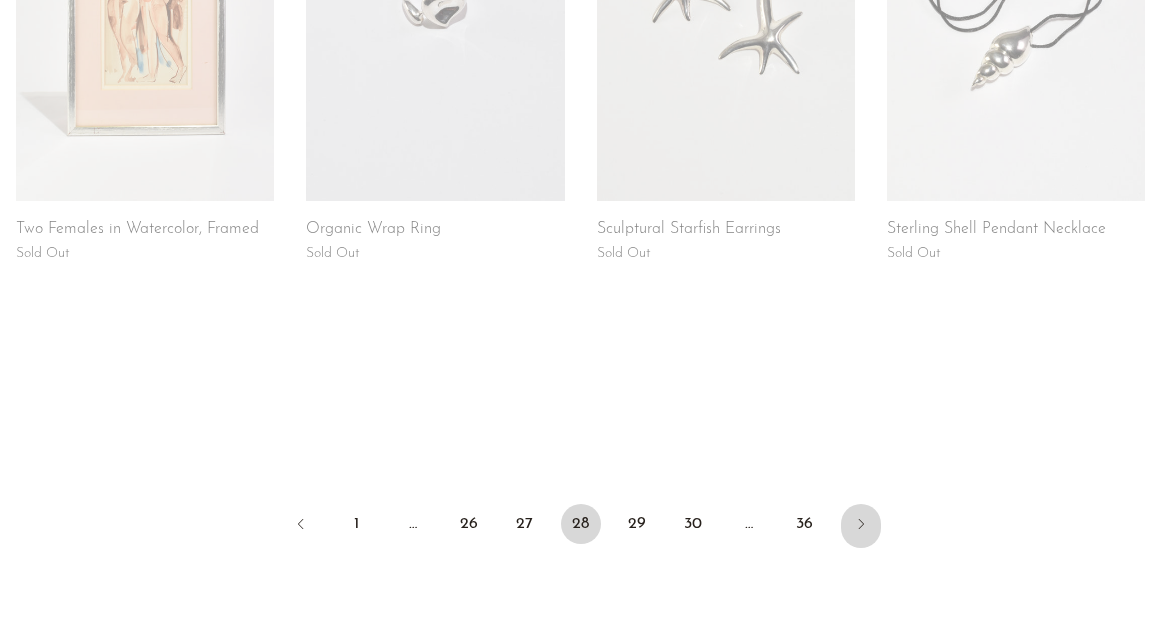 click 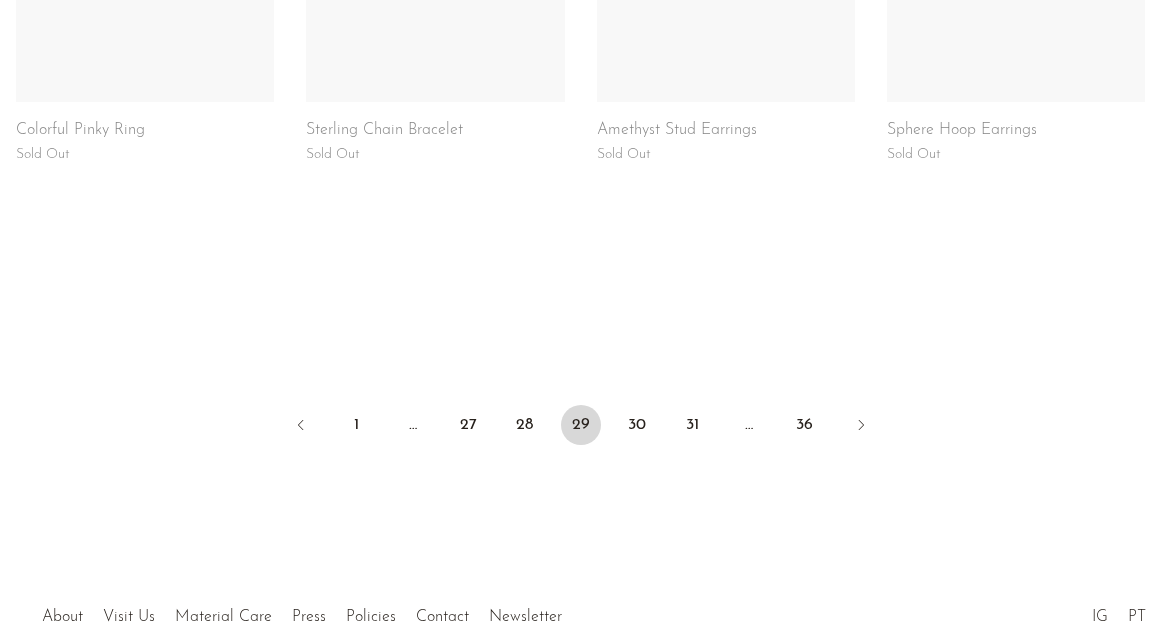 scroll, scrollTop: 1845, scrollLeft: 0, axis: vertical 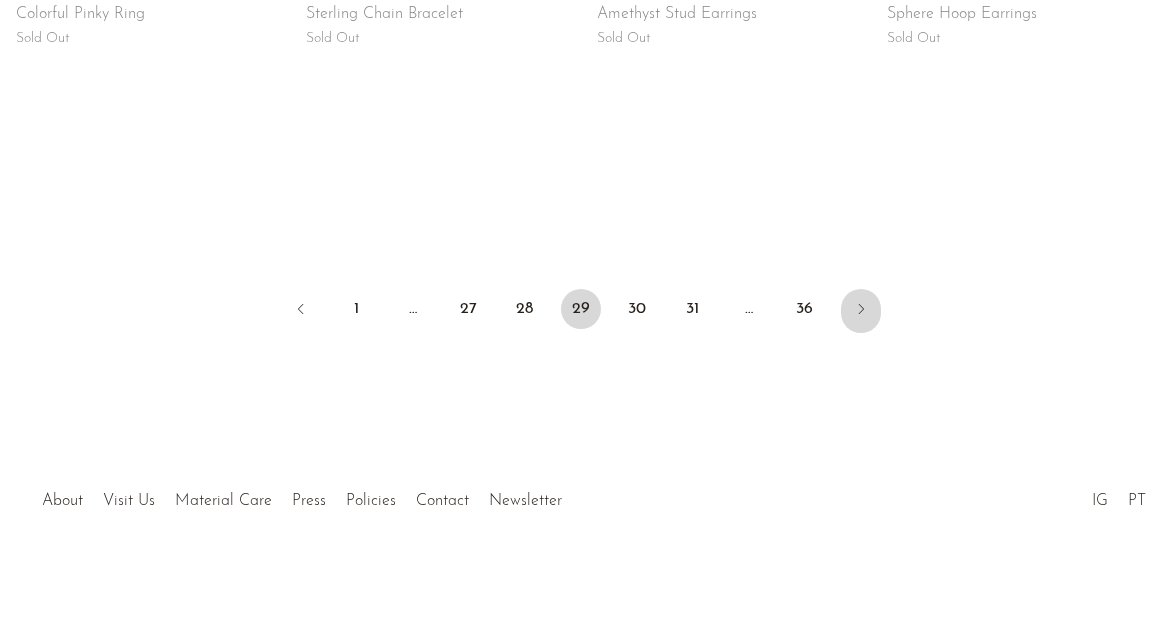 click 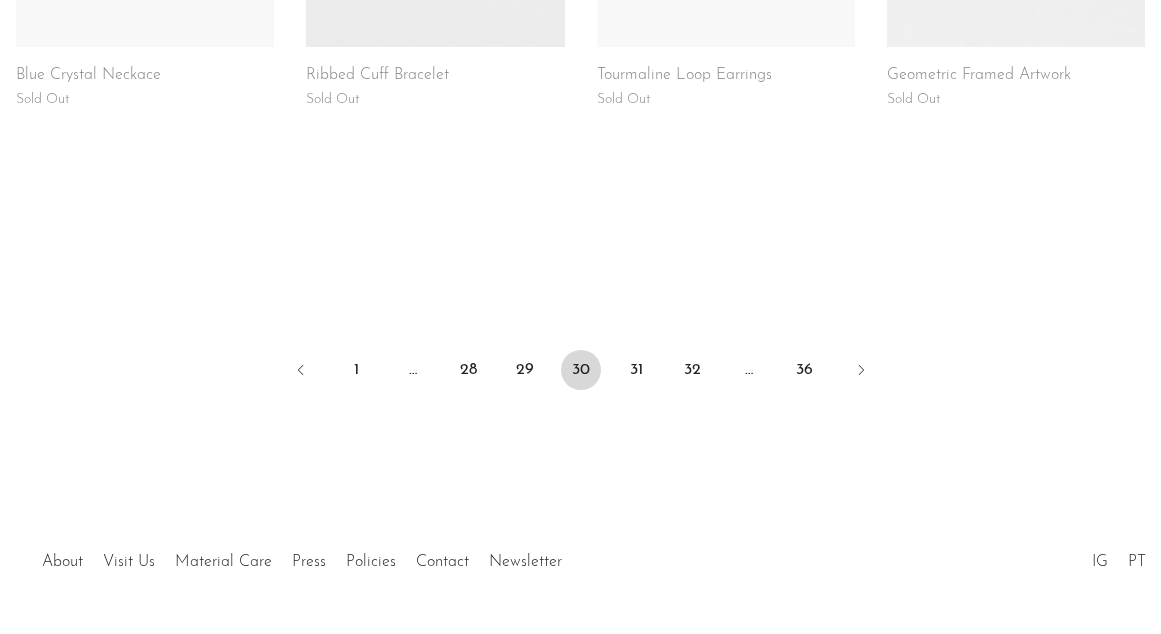 scroll, scrollTop: 1796, scrollLeft: 0, axis: vertical 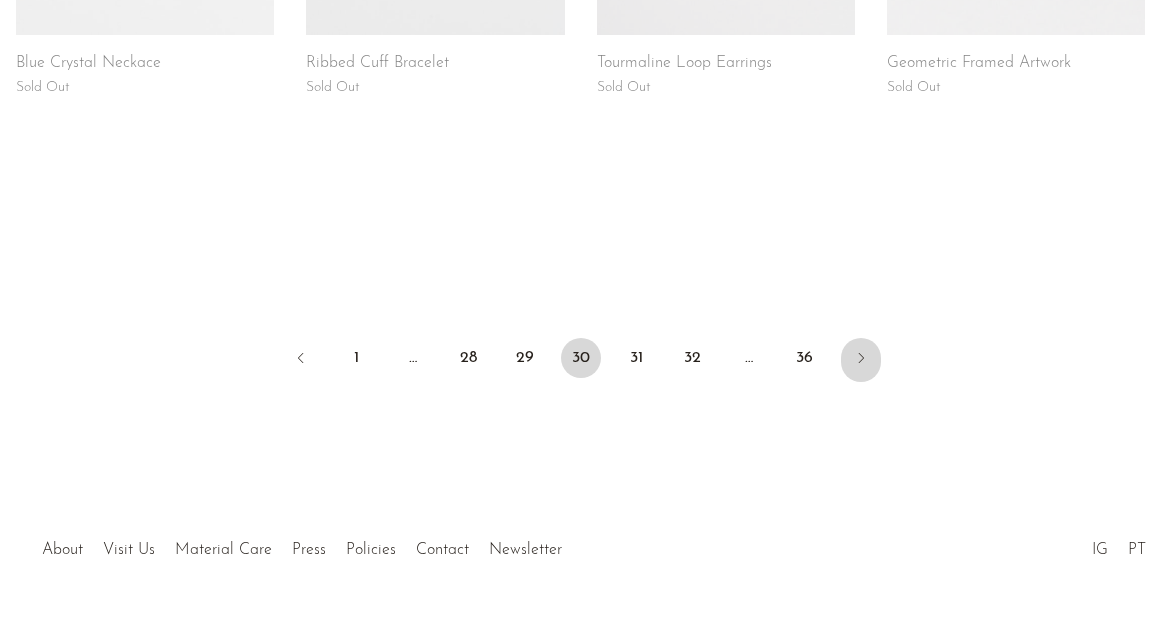 click 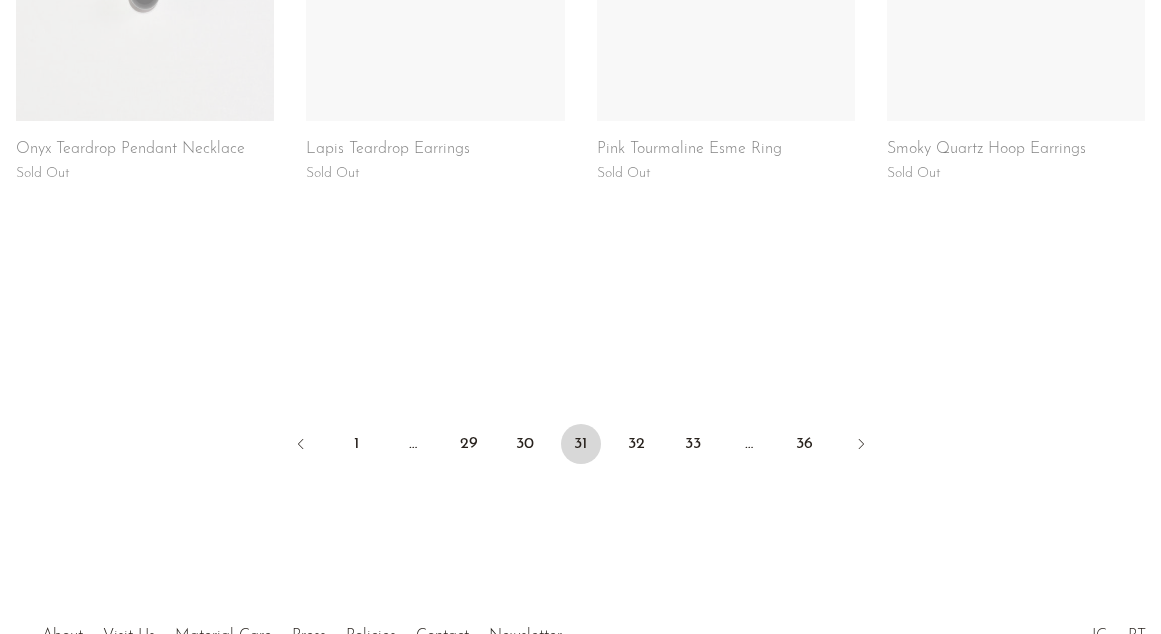 scroll, scrollTop: 1760, scrollLeft: 0, axis: vertical 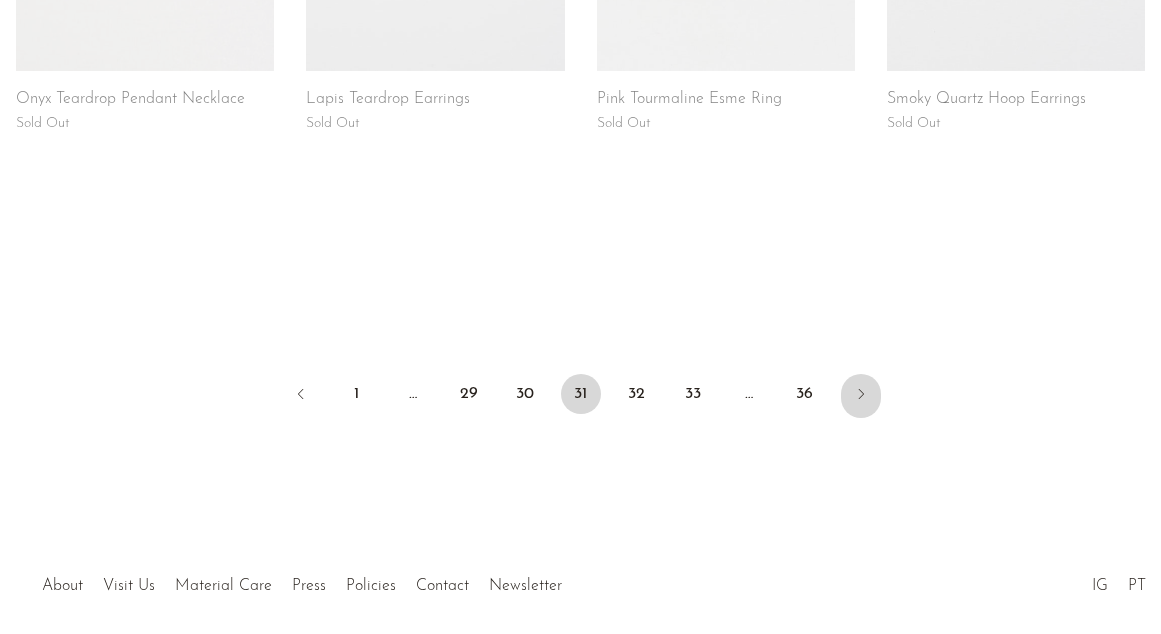 click 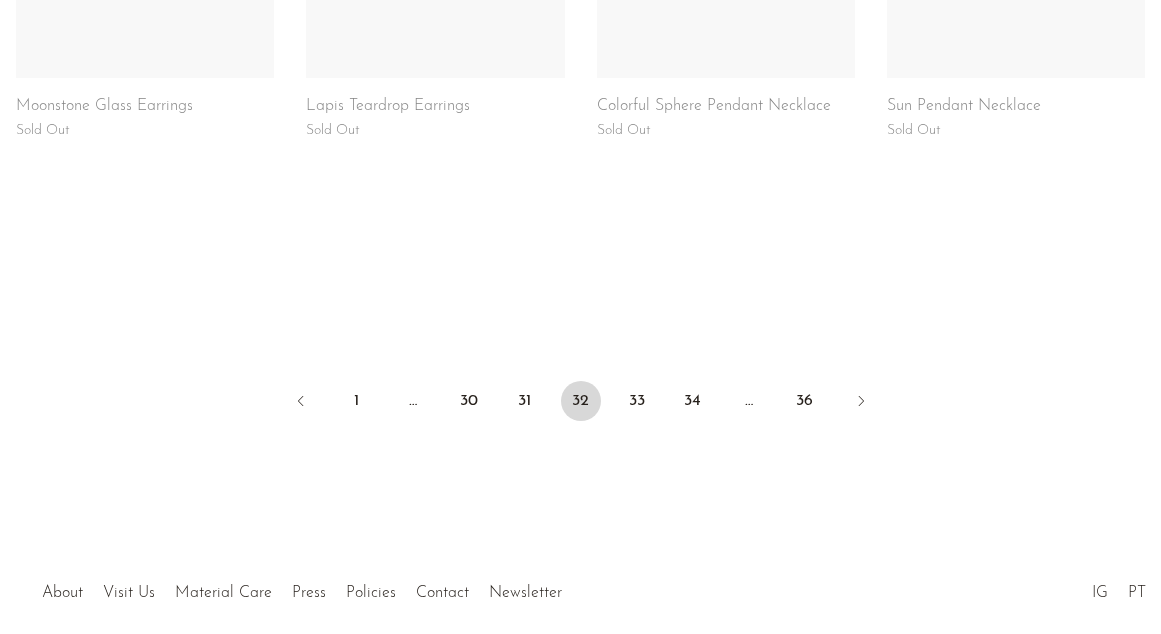 scroll, scrollTop: 1845, scrollLeft: 0, axis: vertical 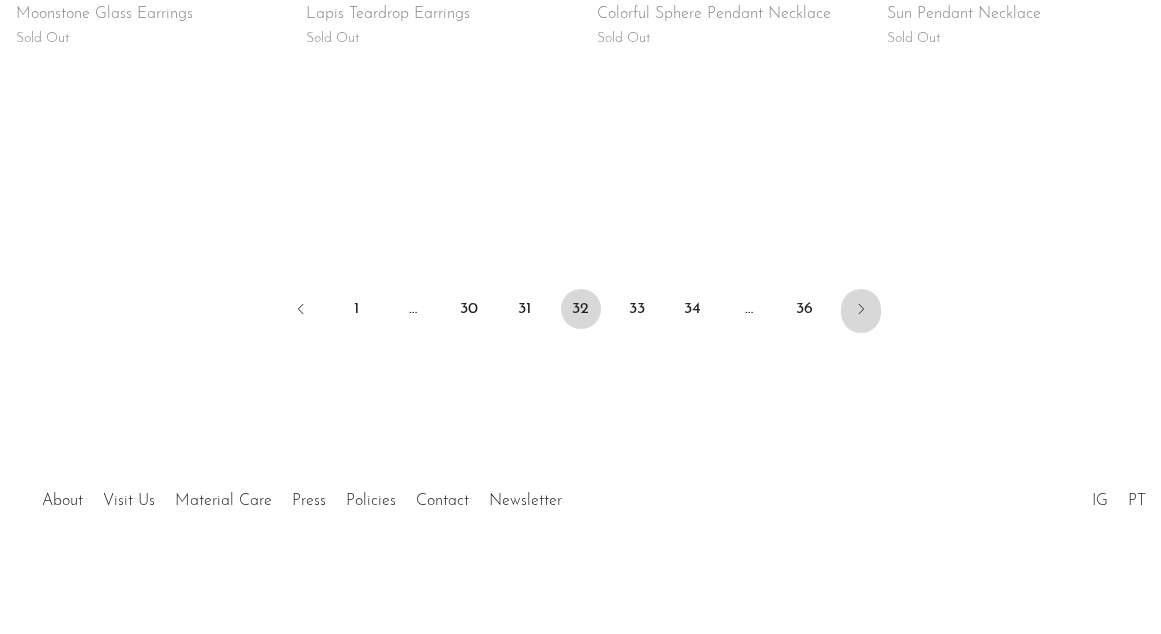 click 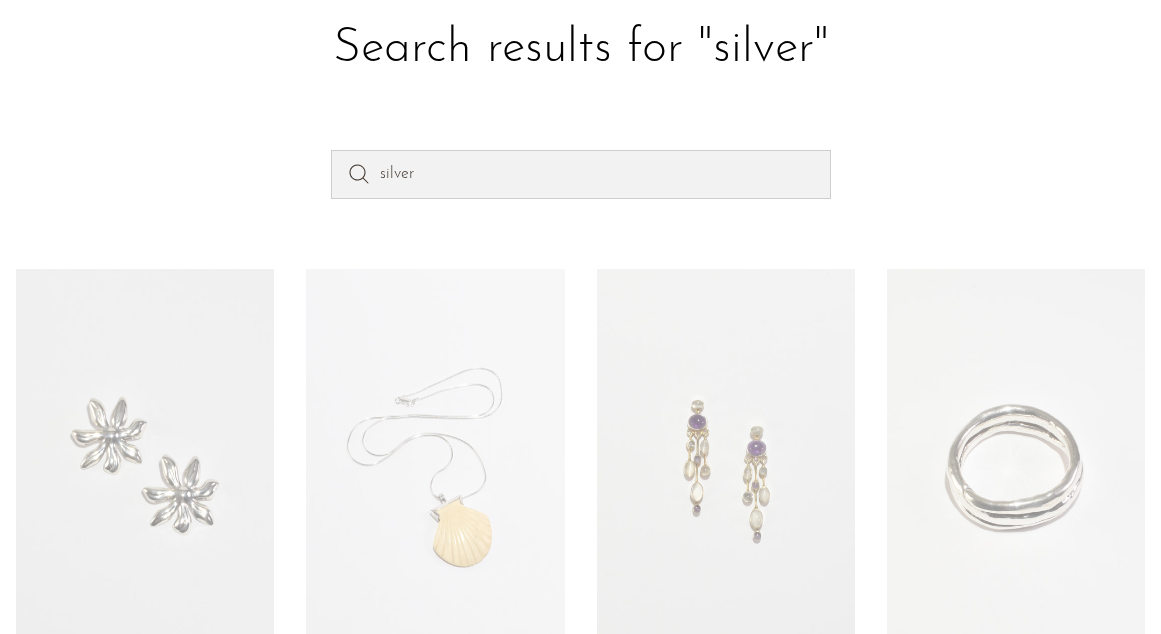 scroll, scrollTop: 106, scrollLeft: 0, axis: vertical 